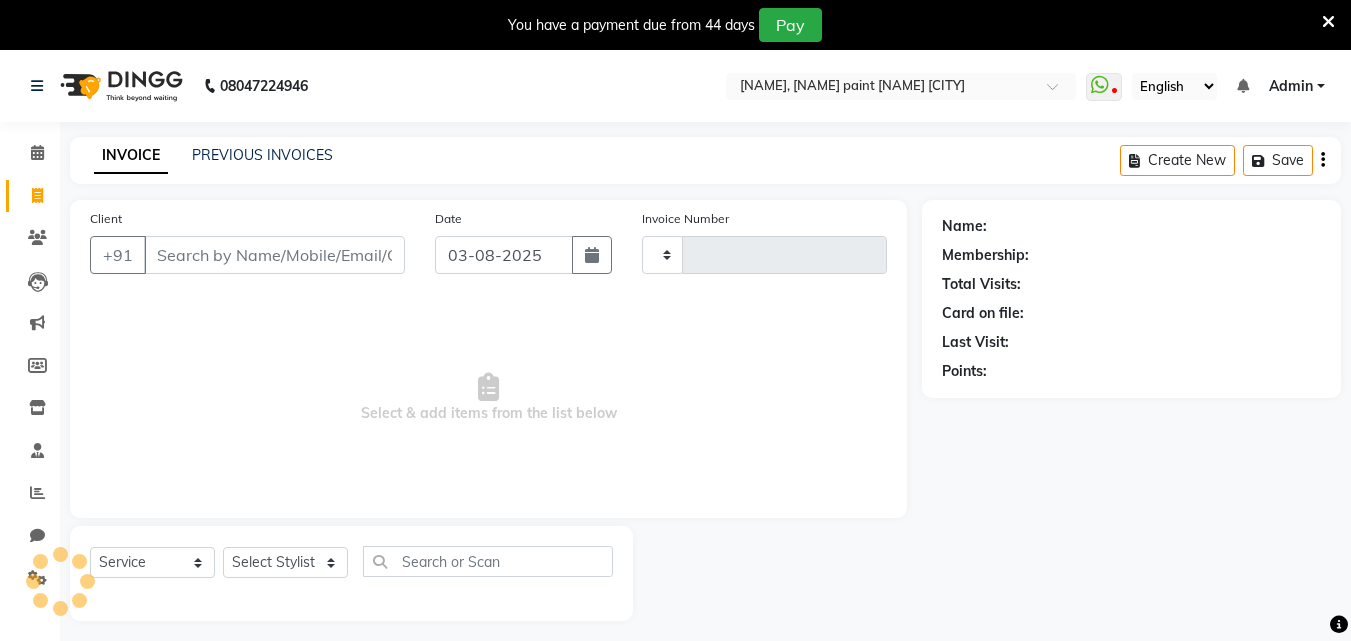 select on "service" 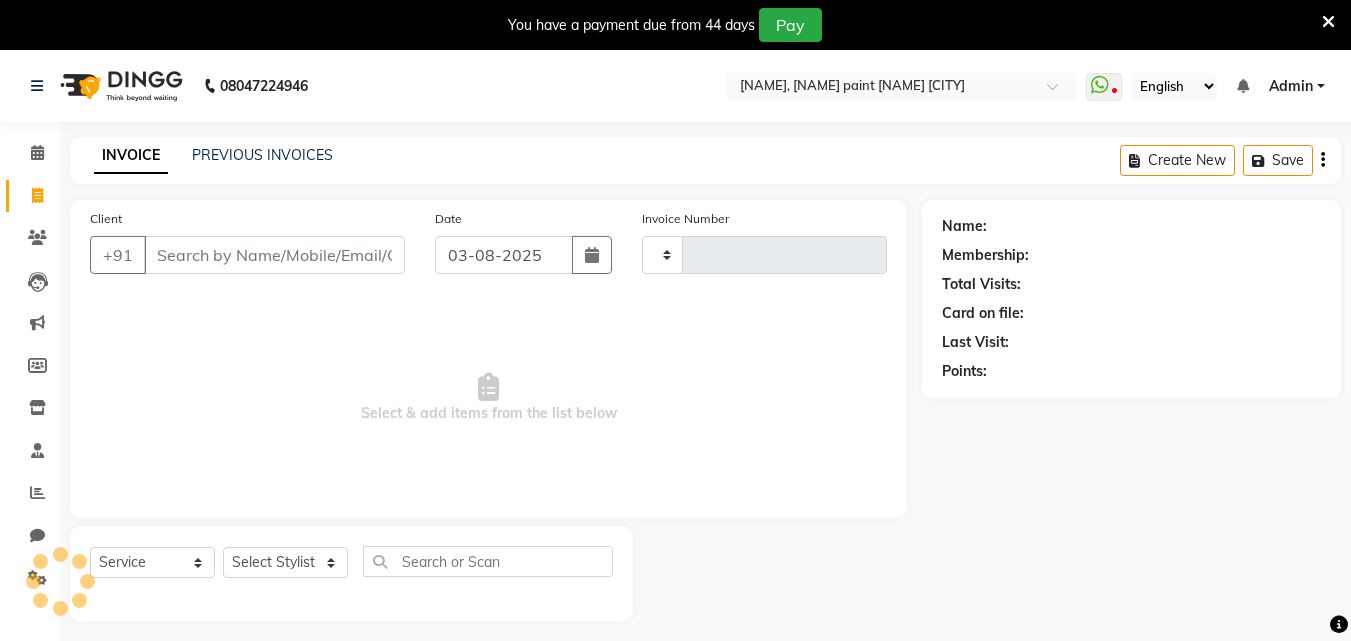 scroll, scrollTop: 50, scrollLeft: 0, axis: vertical 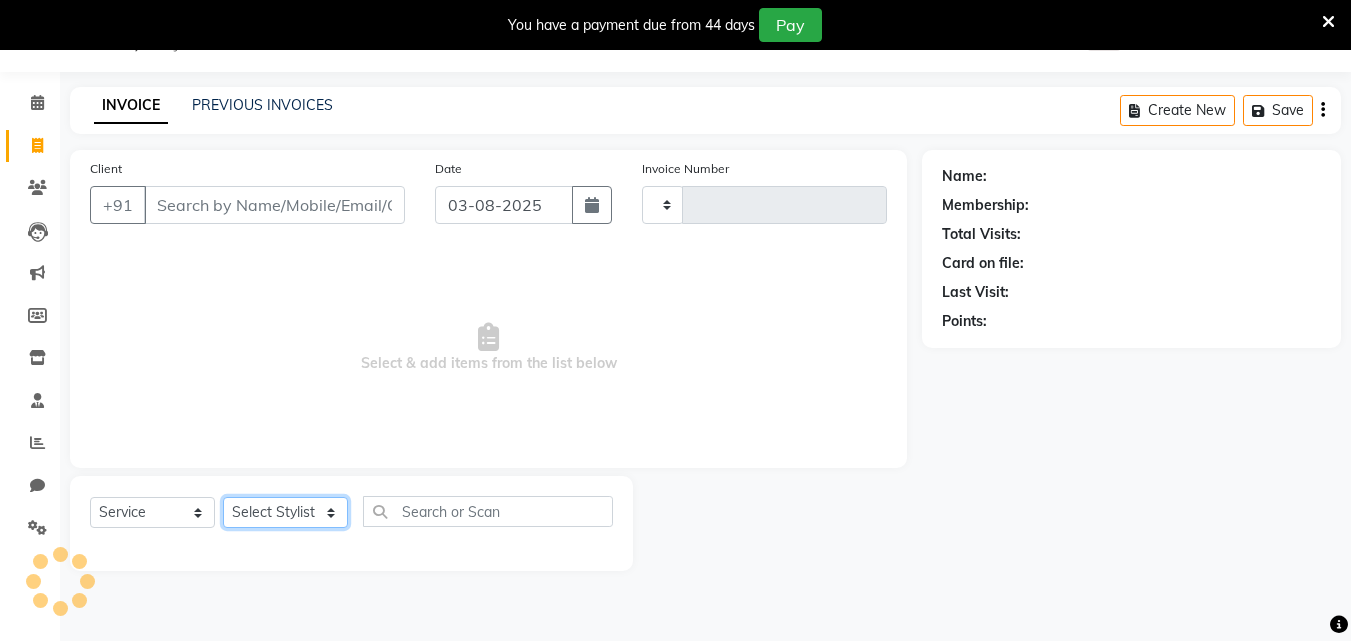click on "Select Stylist" 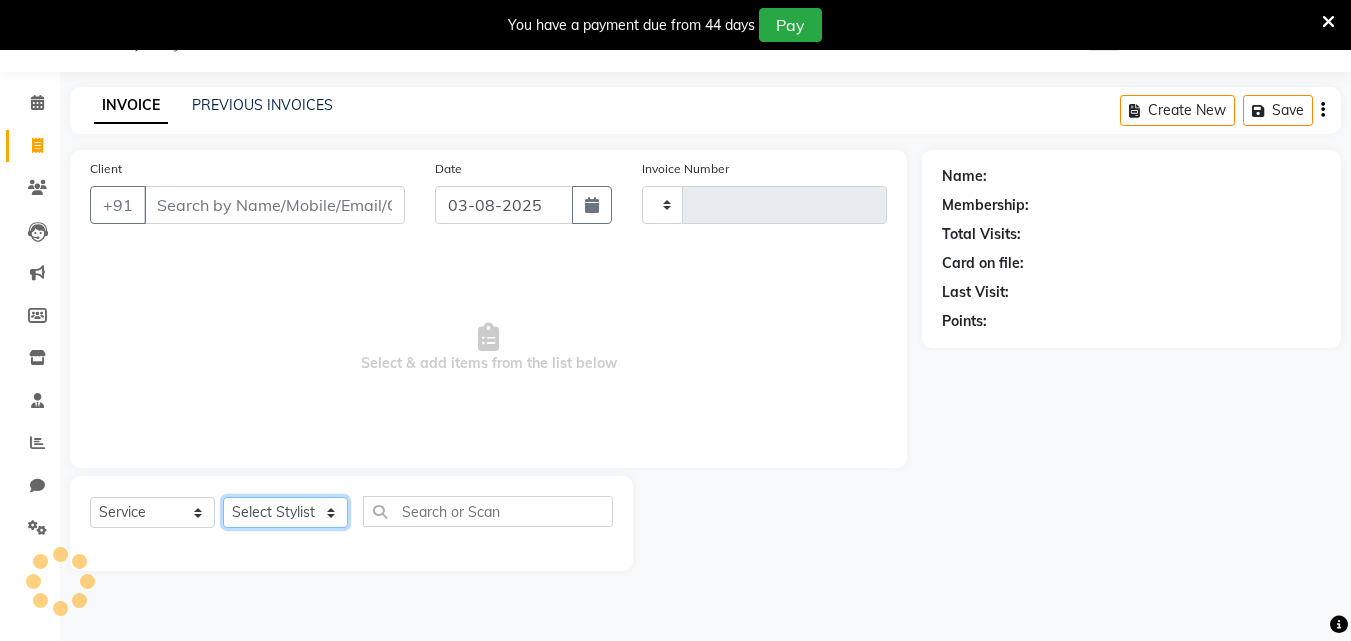 click on "Select Stylist" 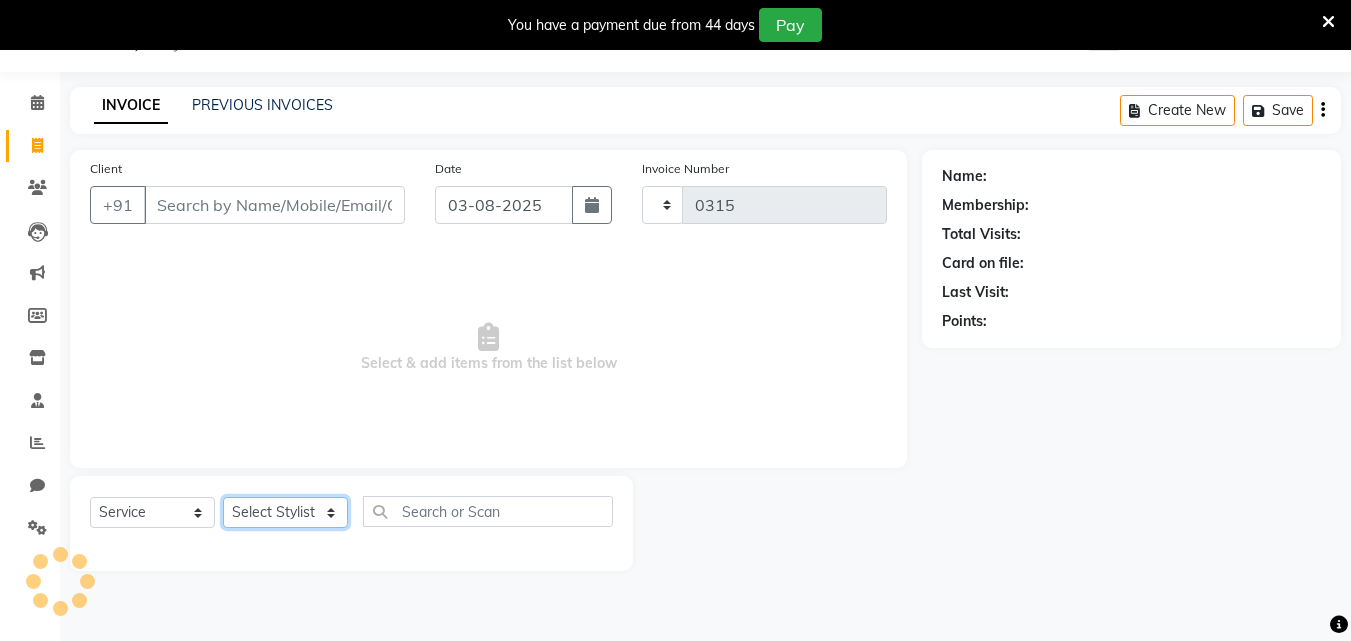 click on "Select Stylist" 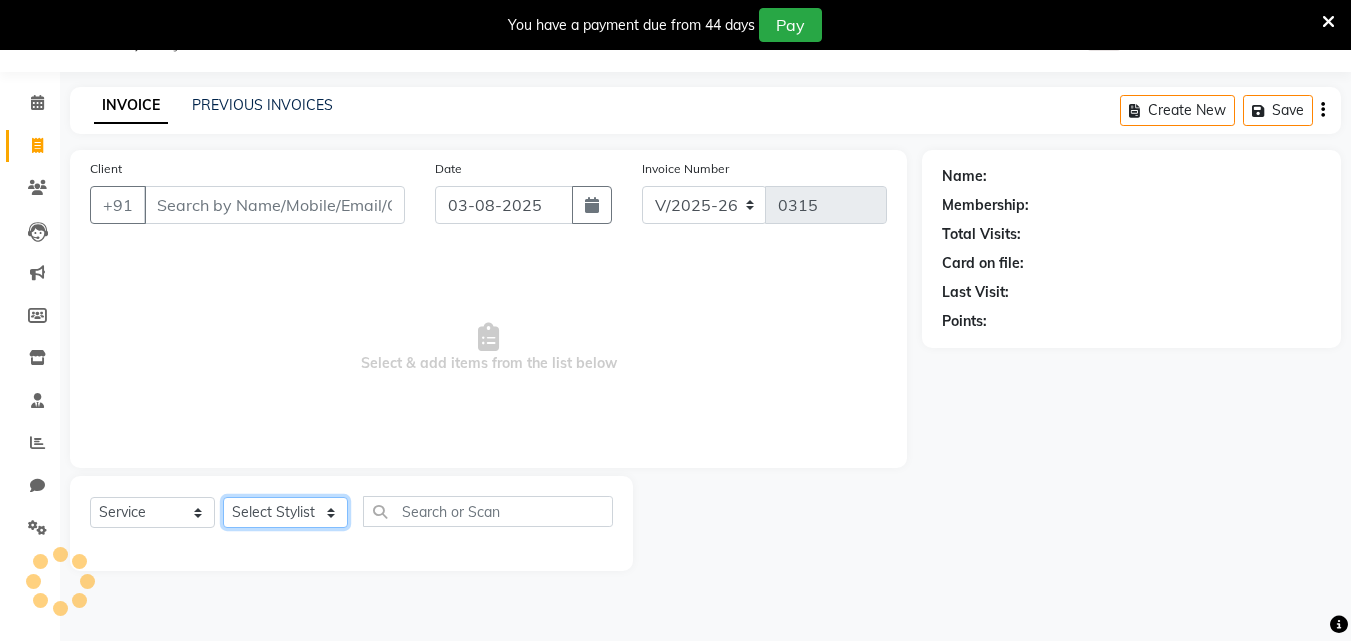 click on "Select Stylist" 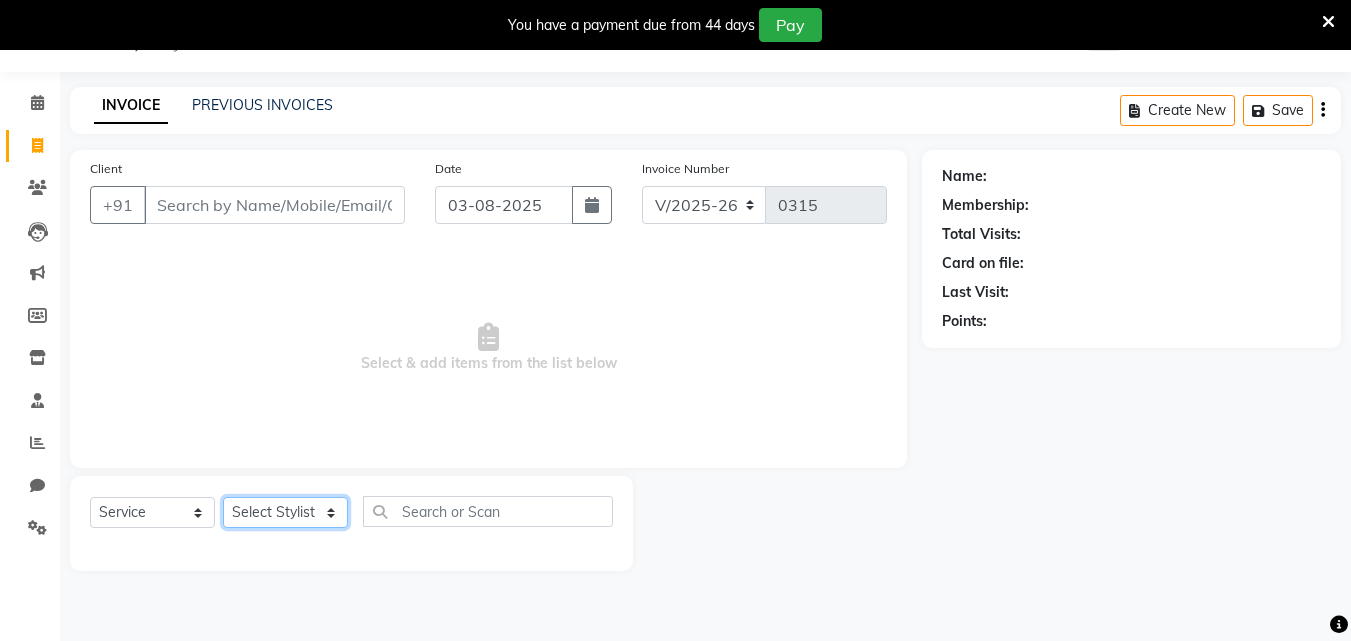 click on "Select Stylist" 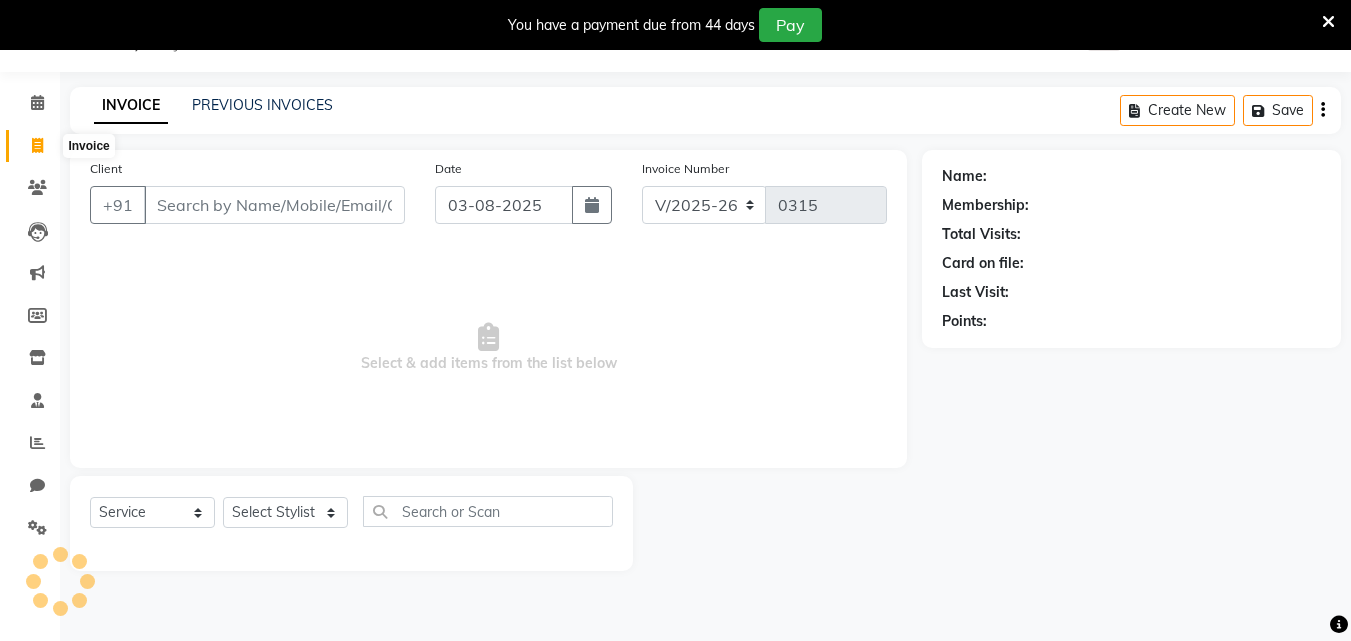 click 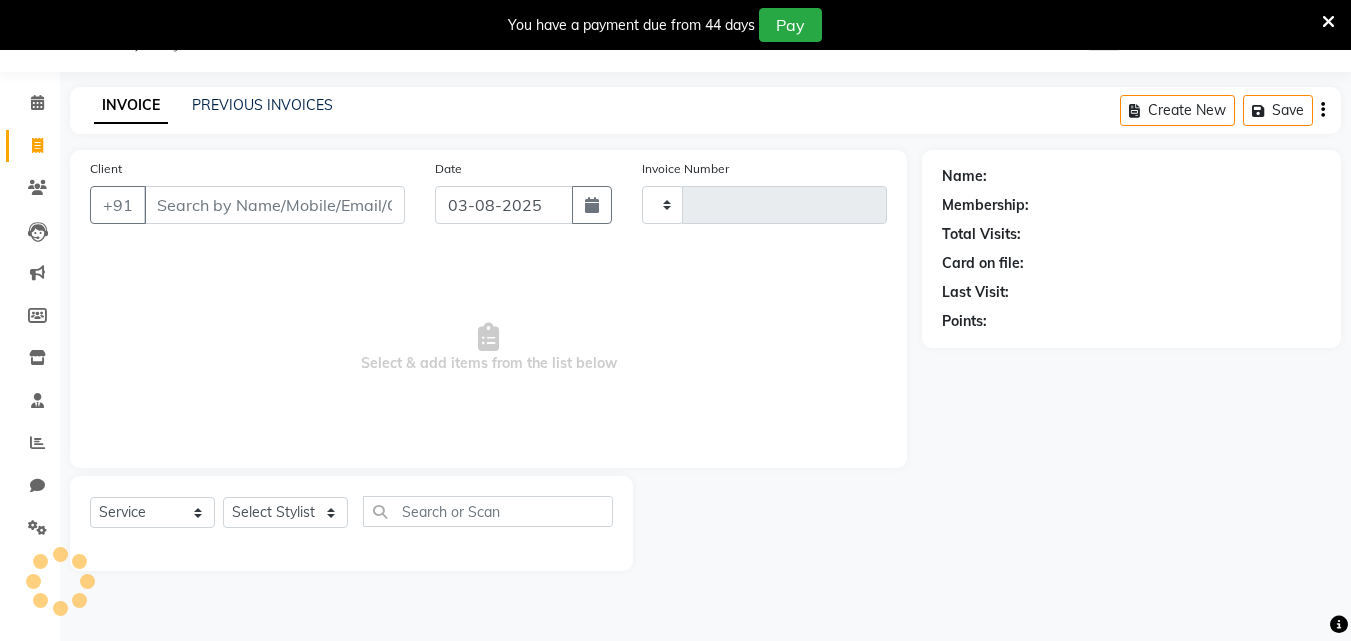 click 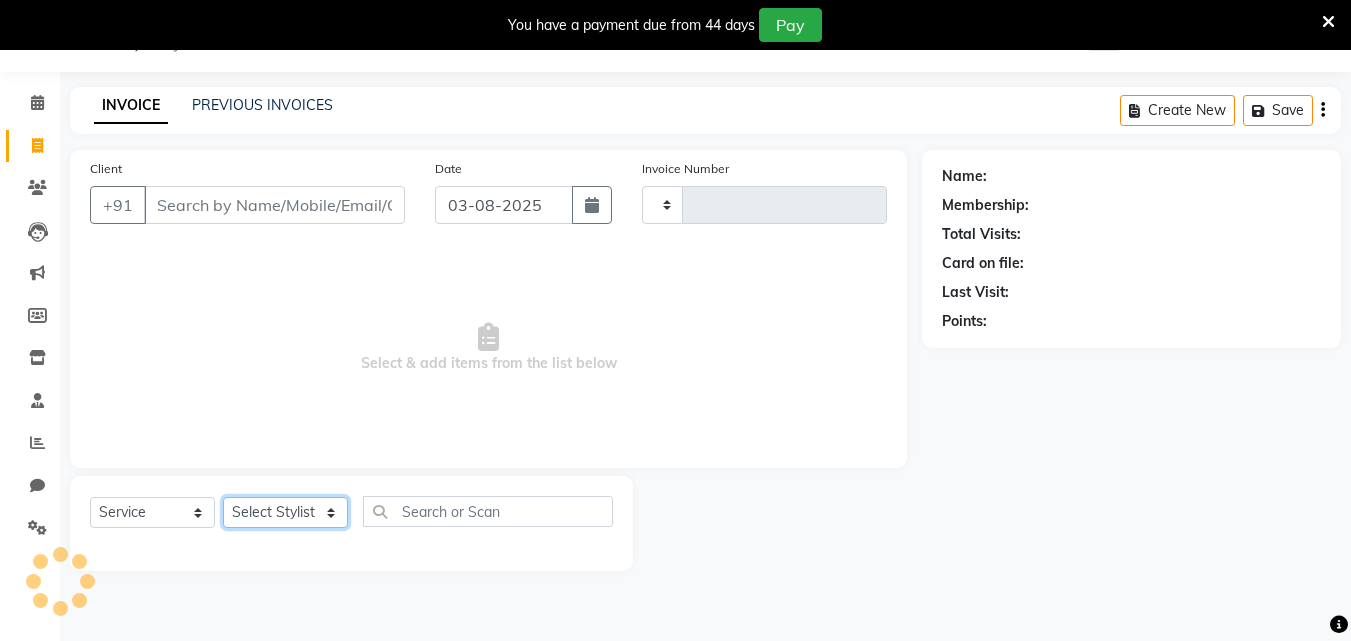 click on "Select Stylist" 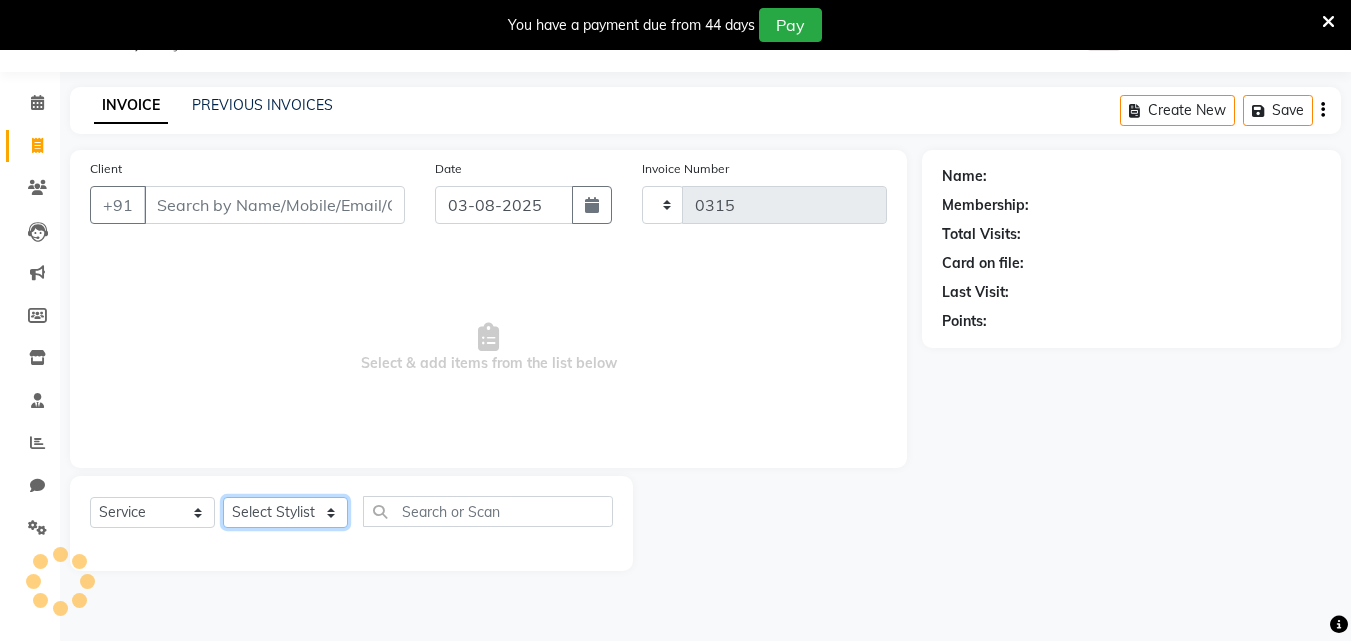 select on "8161" 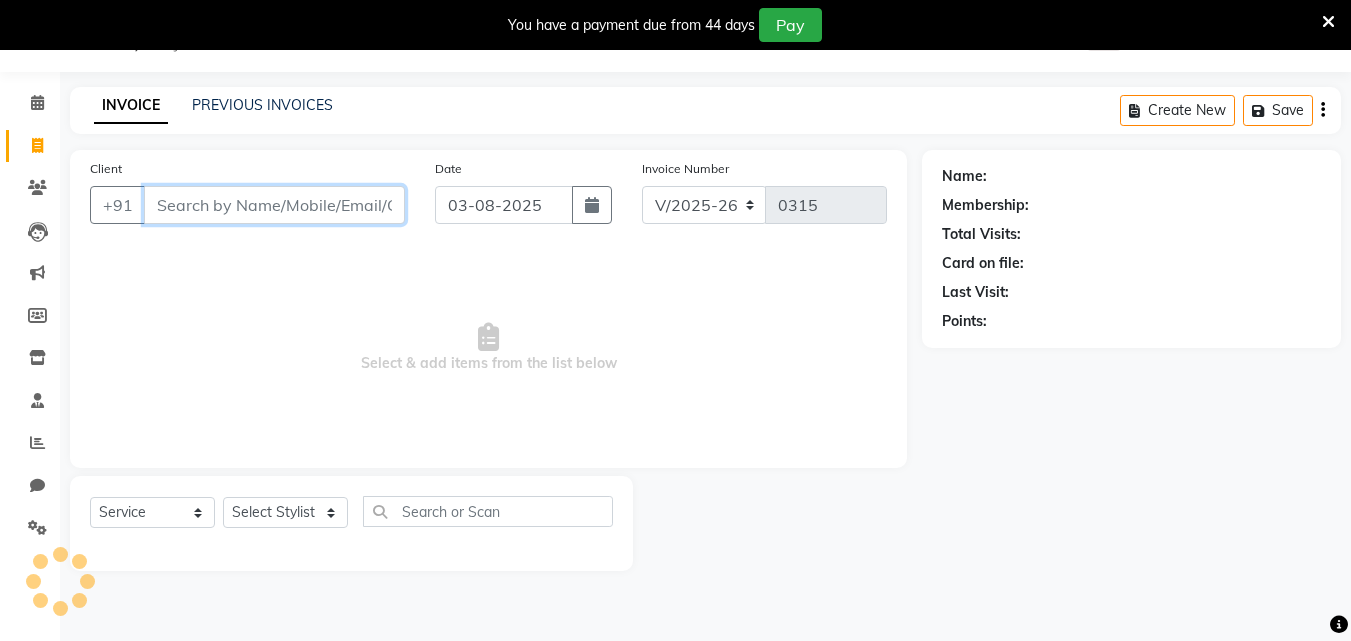click on "Client" at bounding box center (274, 205) 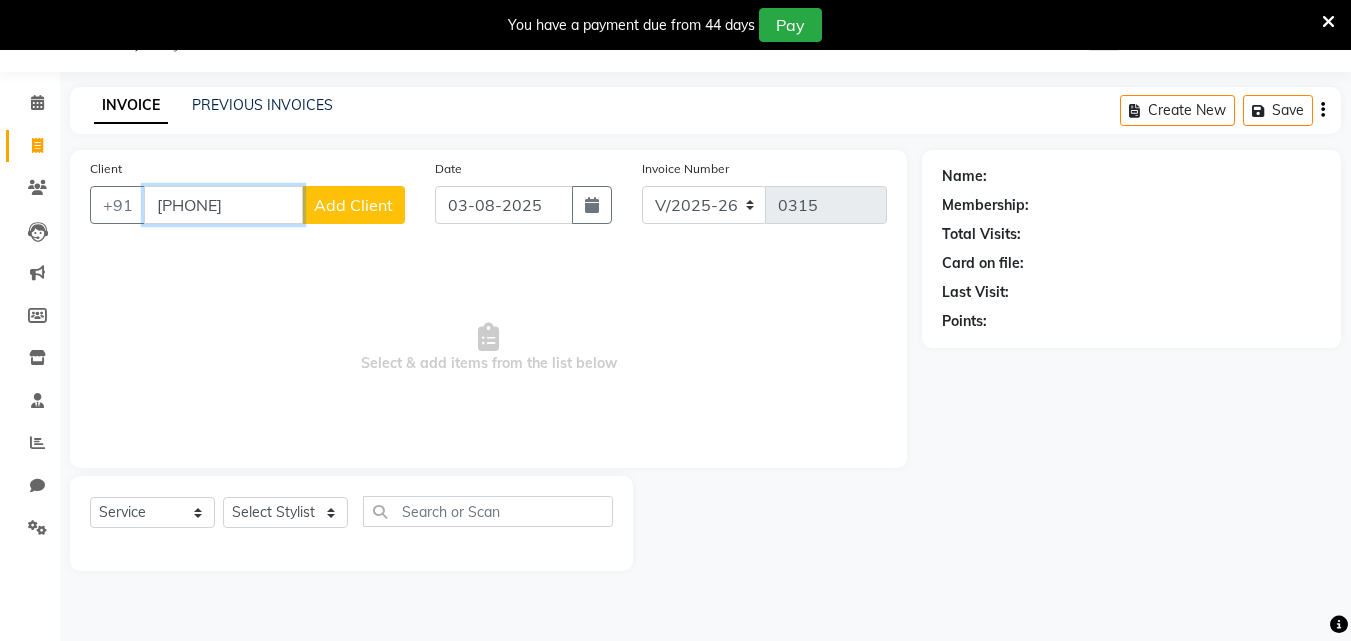 type on "[PHONE]" 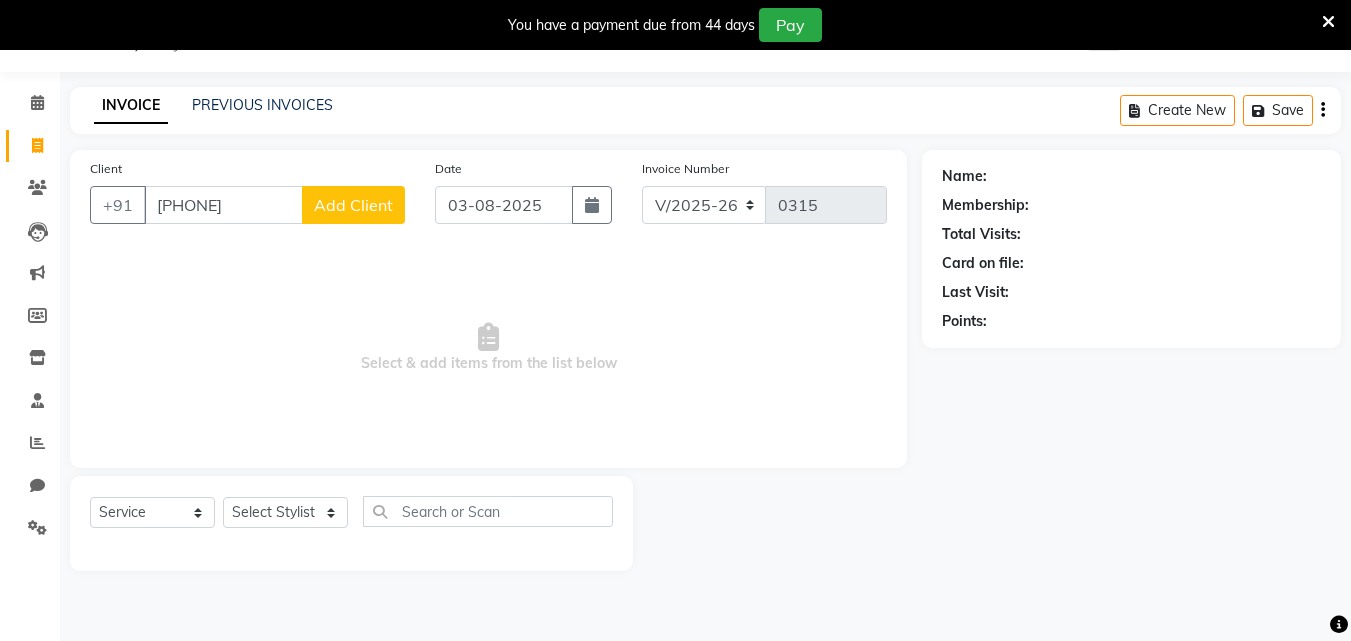 click on "Add Client" 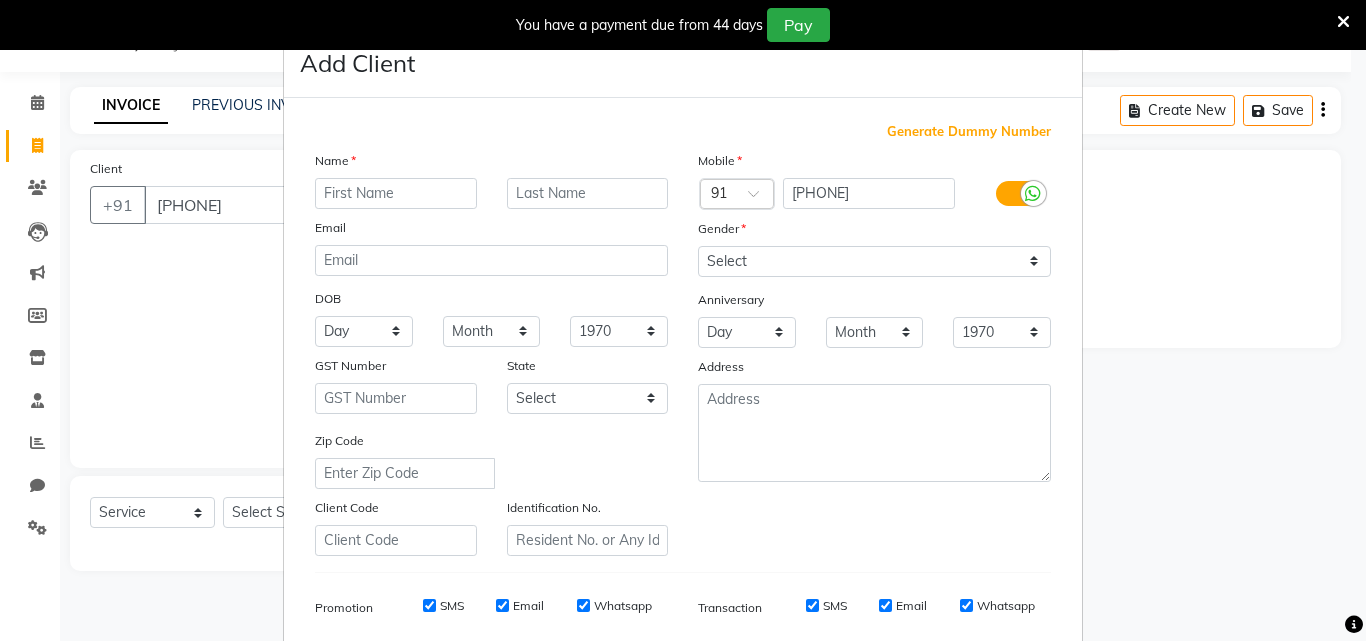click at bounding box center (396, 193) 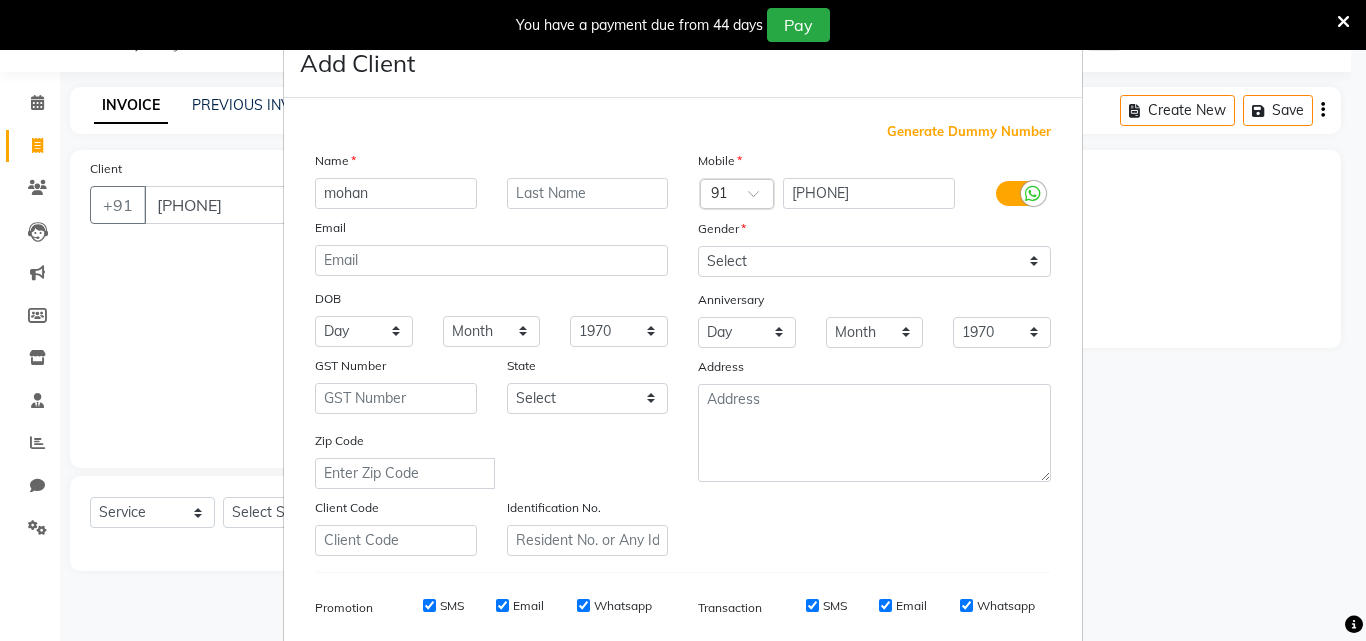 type on "mohan" 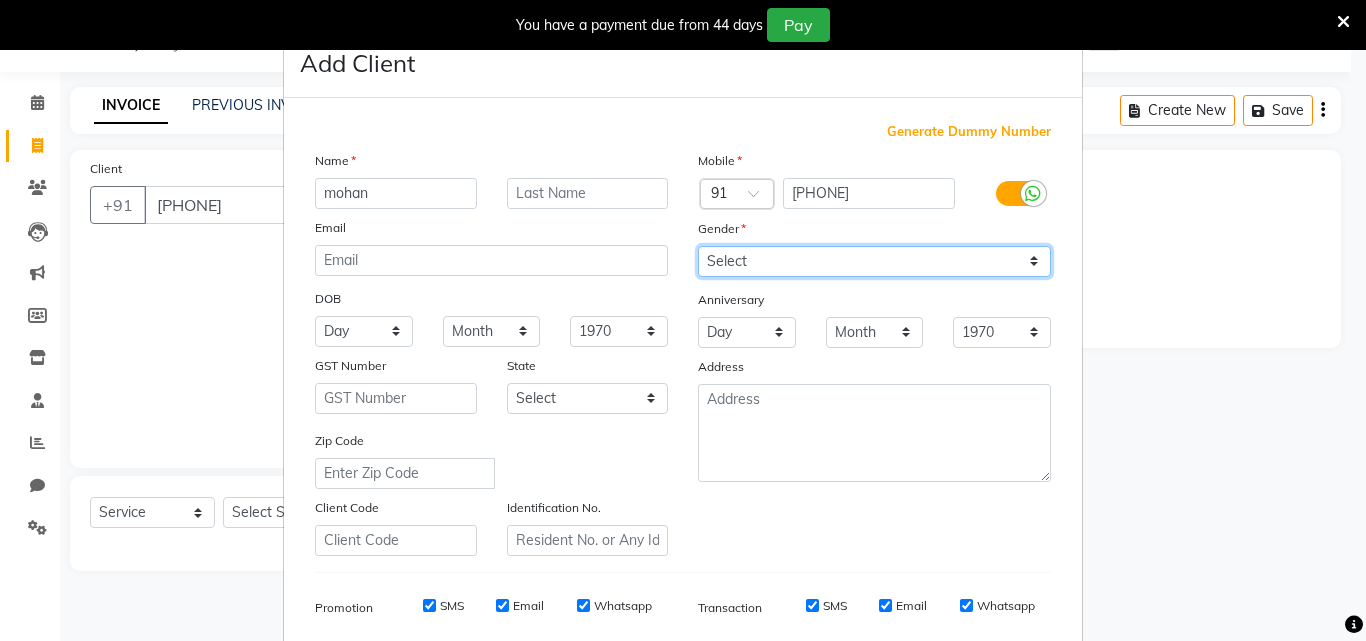 click on "Select Male Female Other Prefer Not To Say" at bounding box center [874, 261] 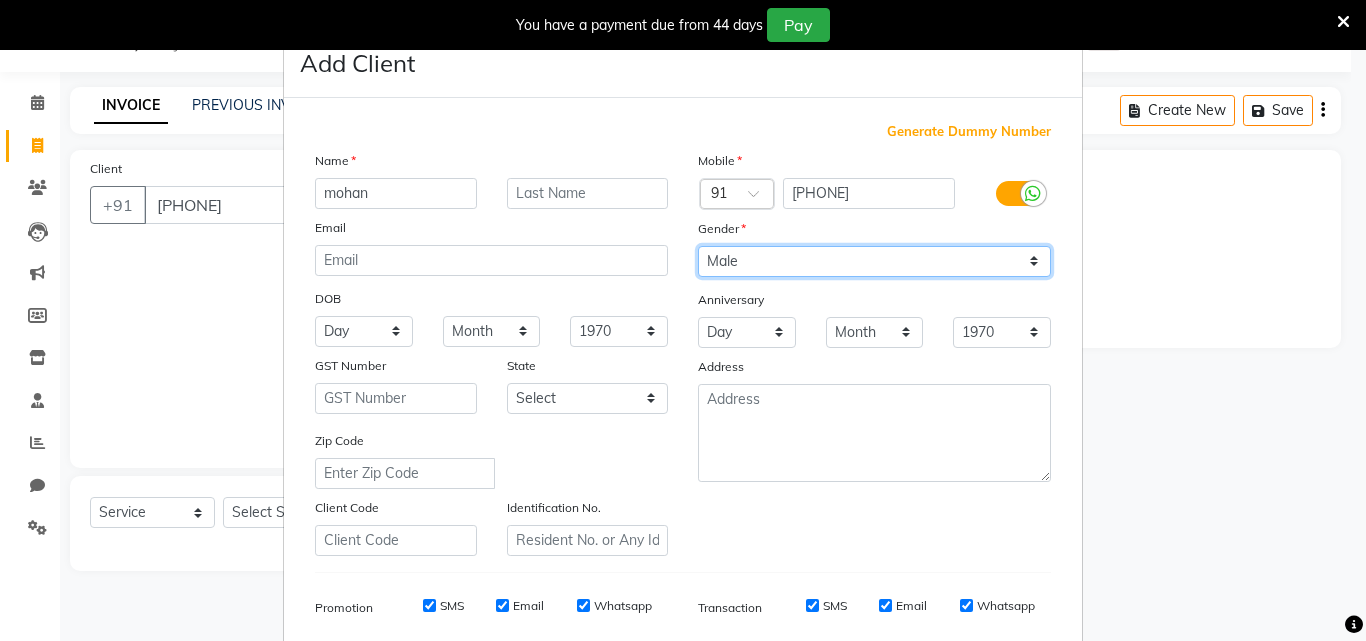 click on "Select Male Female Other Prefer Not To Say" at bounding box center [874, 261] 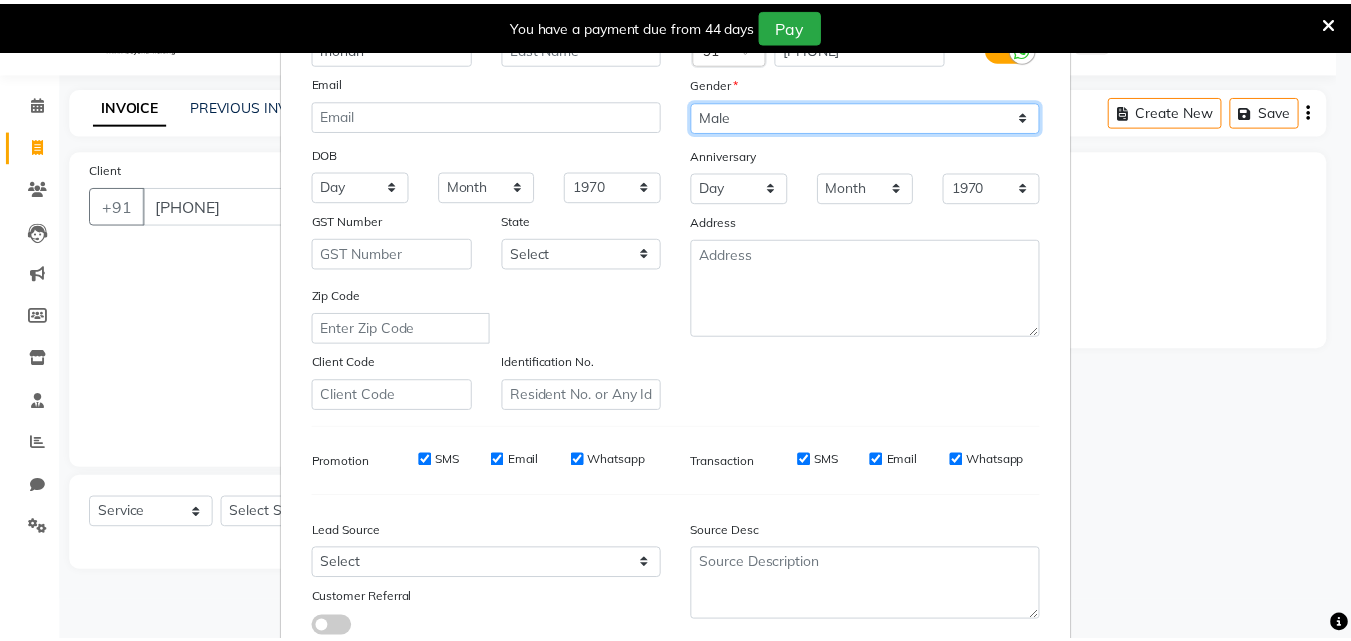 scroll, scrollTop: 282, scrollLeft: 0, axis: vertical 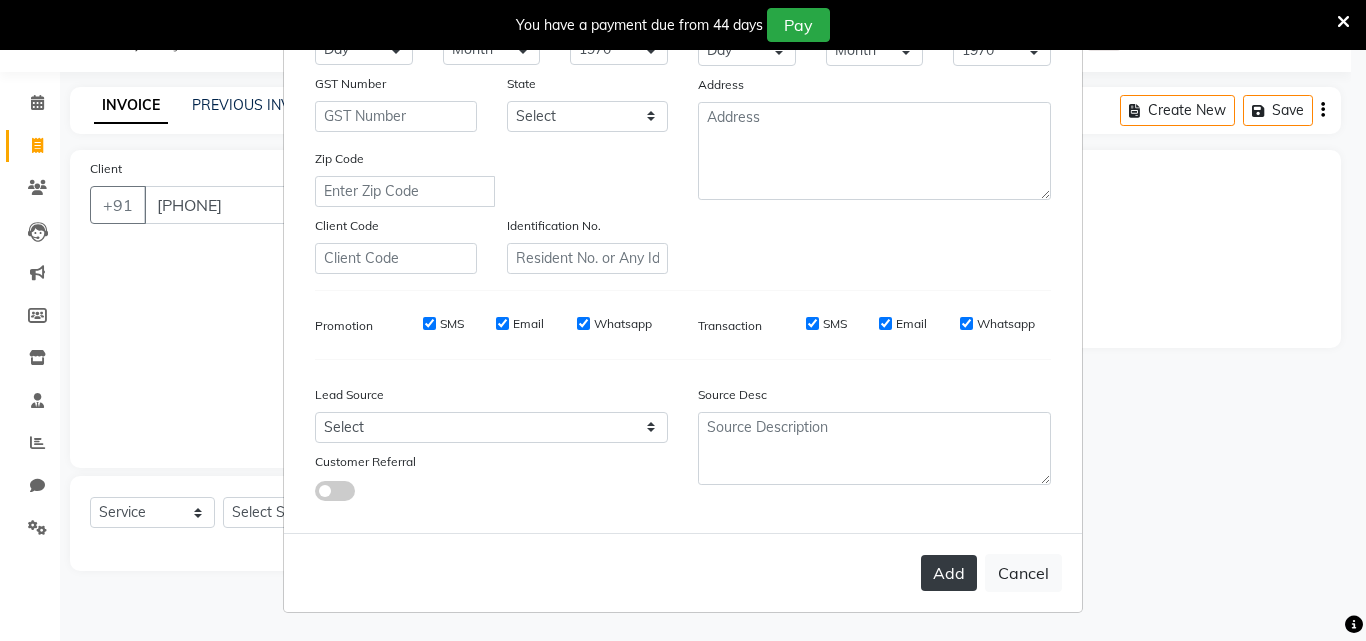click on "Add" at bounding box center [949, 573] 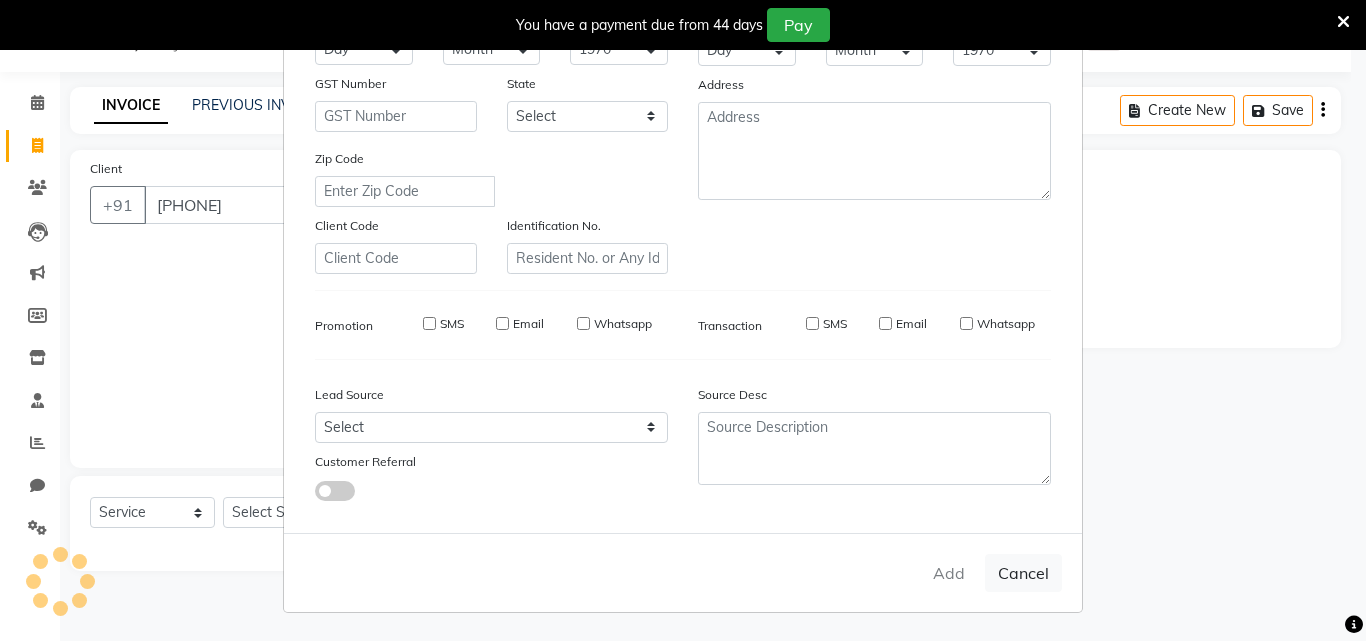 type 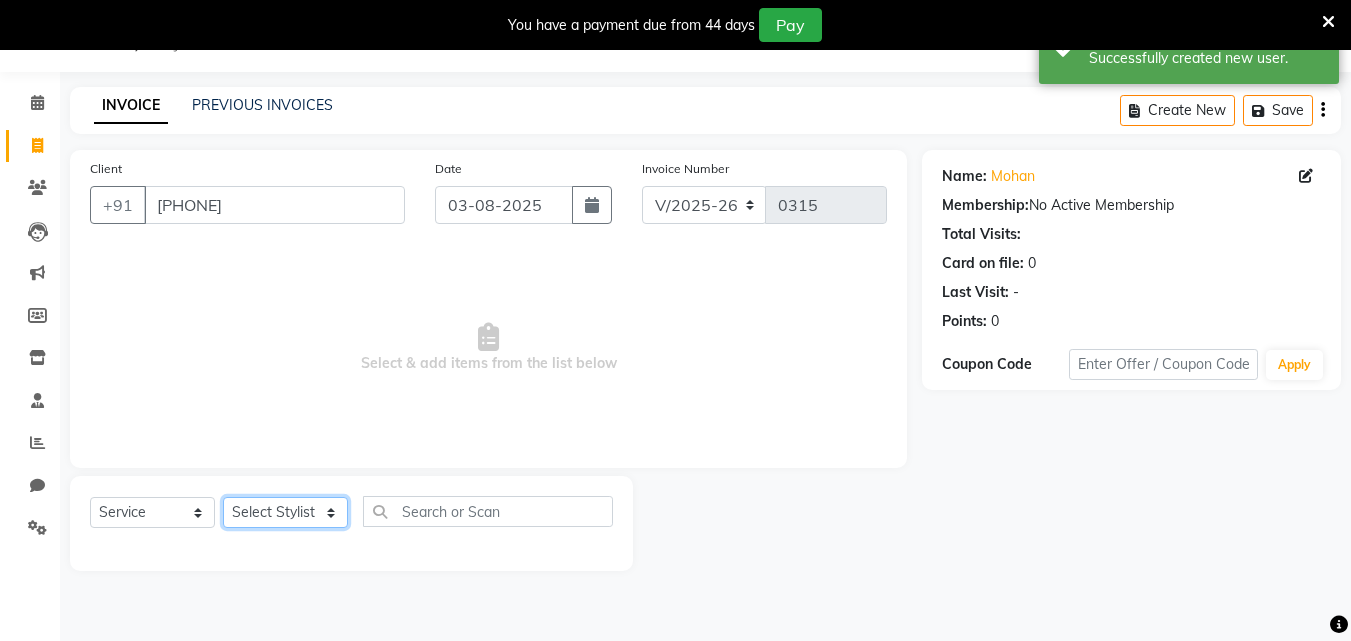 click on "Select Stylist [NAME] counter [NAME] [NAME] [NAME] [NAME] [NAME] [NAME] [NAME] [NAME]" 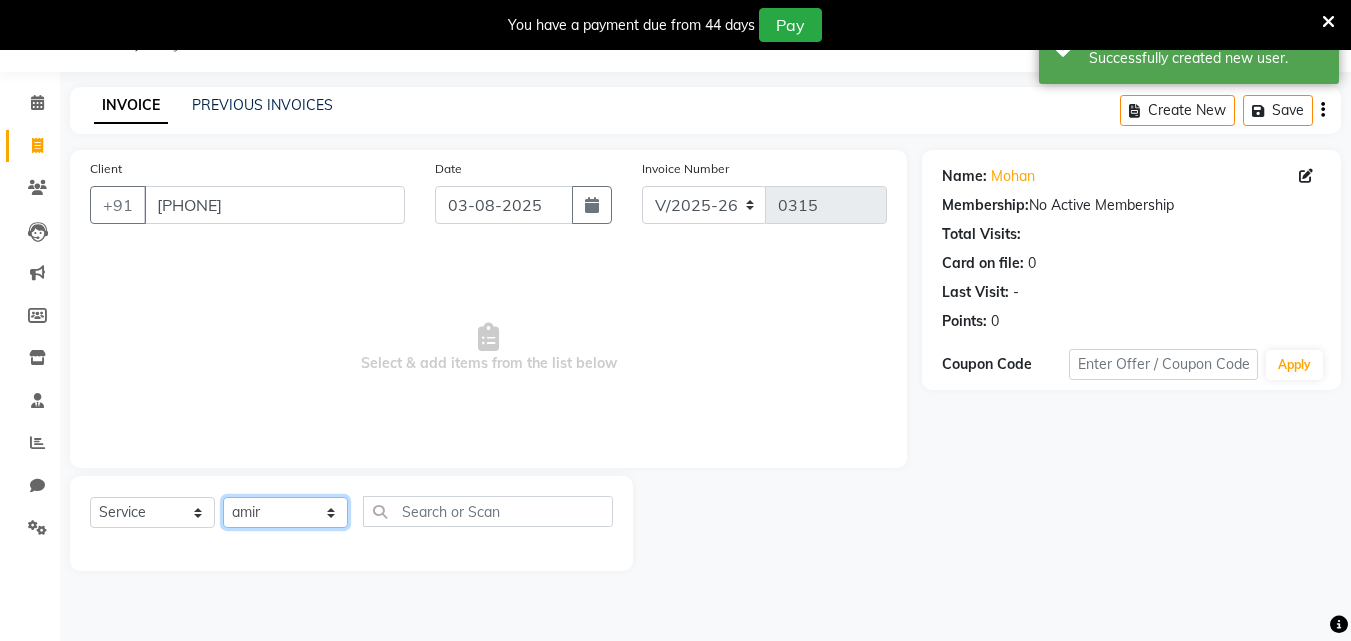 click on "Select Stylist [NAME] counter [NAME] [NAME] [NAME] [NAME] [NAME] [NAME] [NAME] [NAME]" 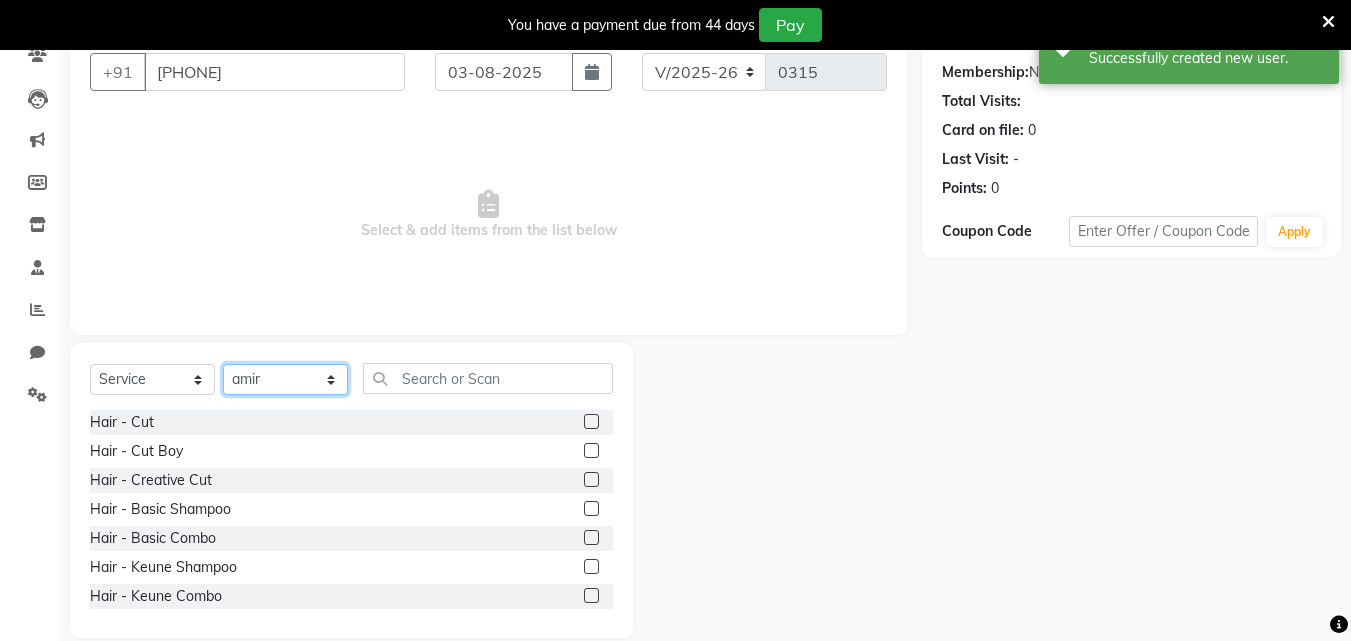 scroll, scrollTop: 210, scrollLeft: 0, axis: vertical 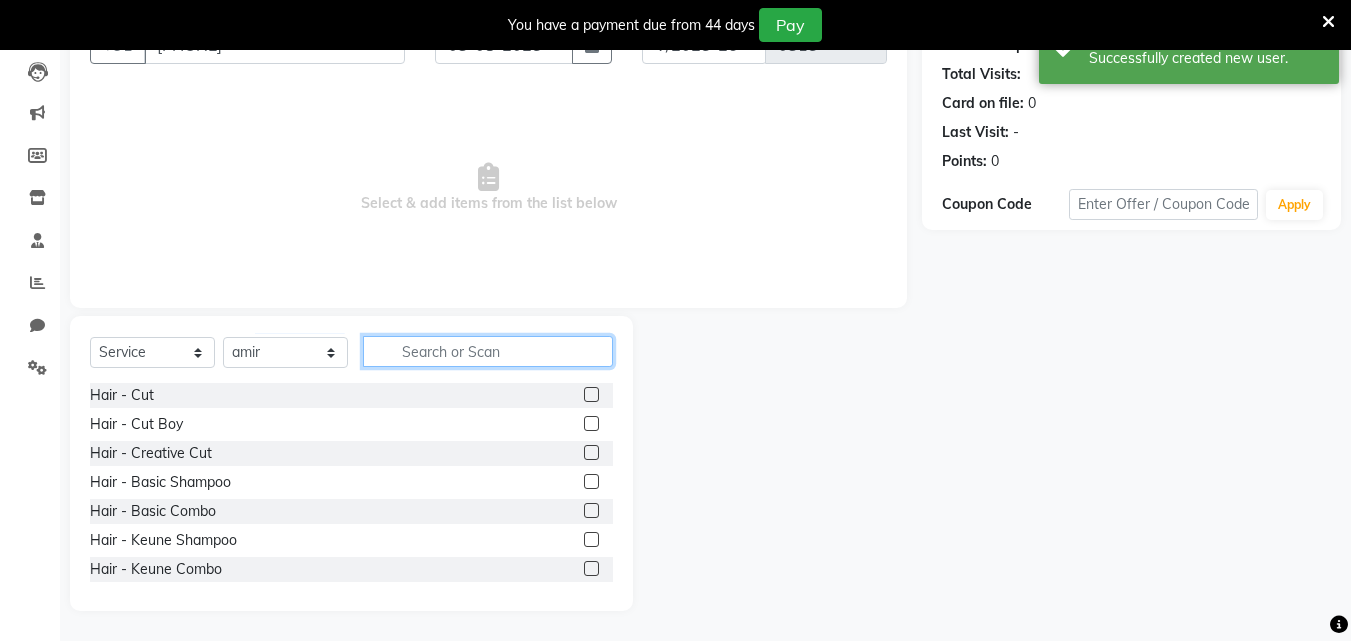click 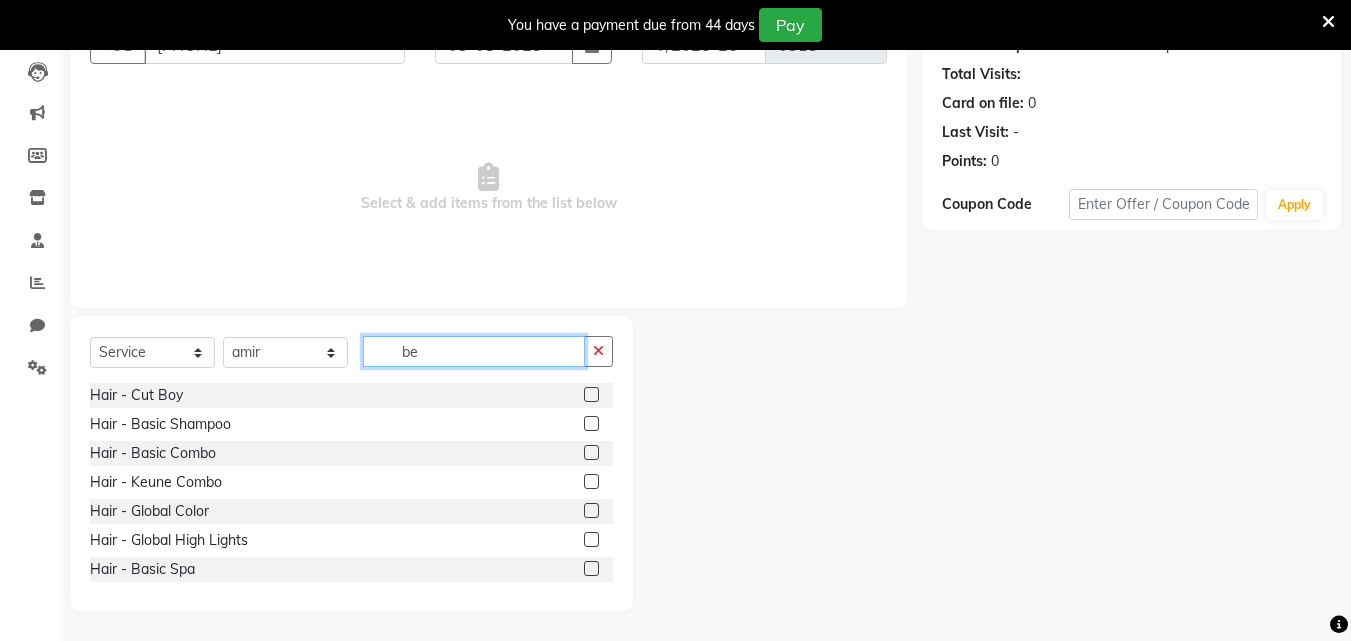 scroll, scrollTop: 50, scrollLeft: 0, axis: vertical 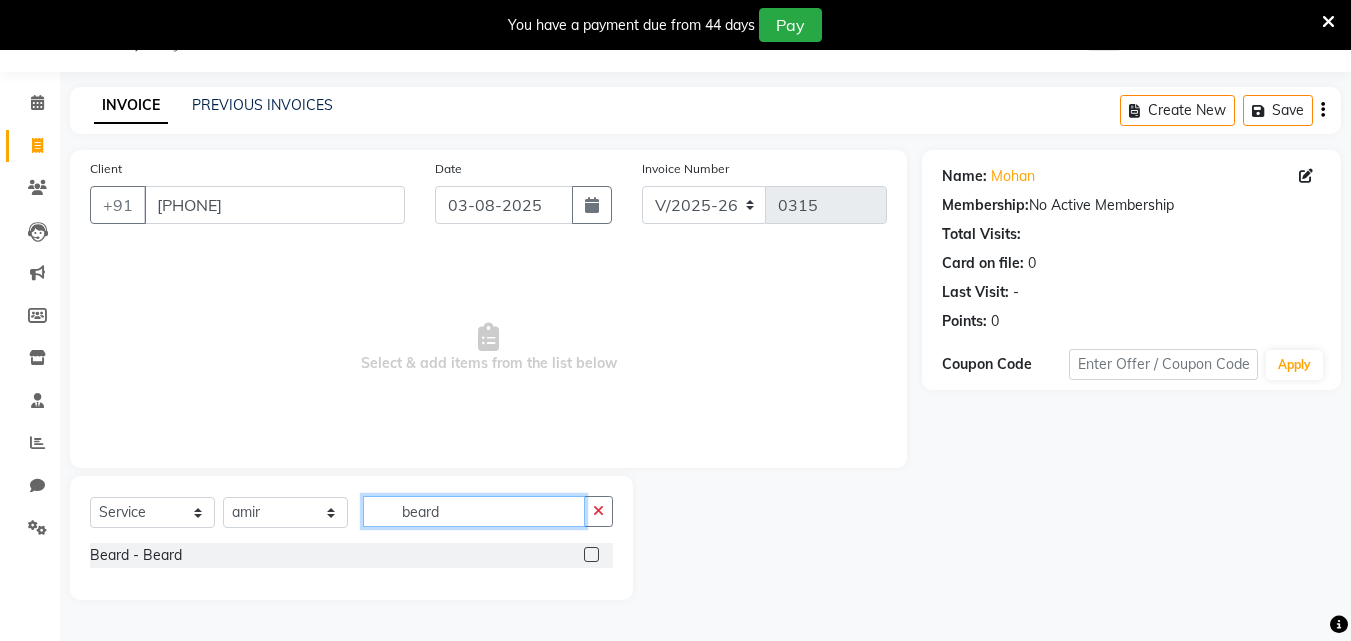 type on "beard" 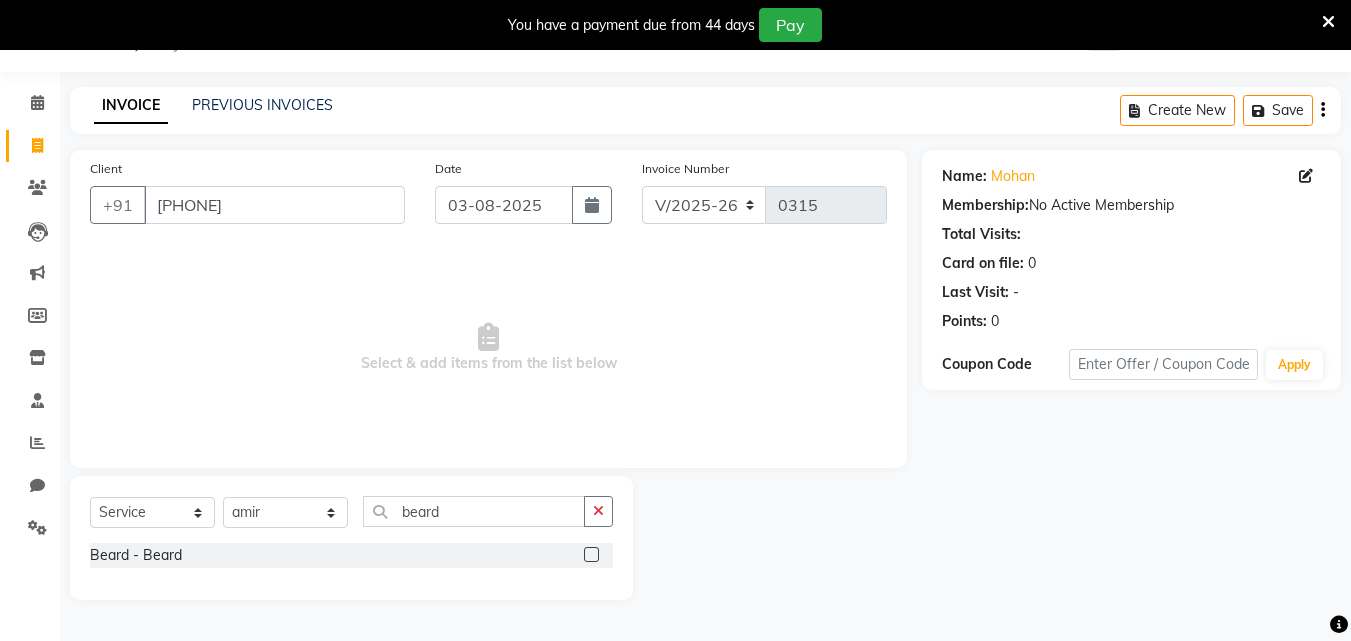 click 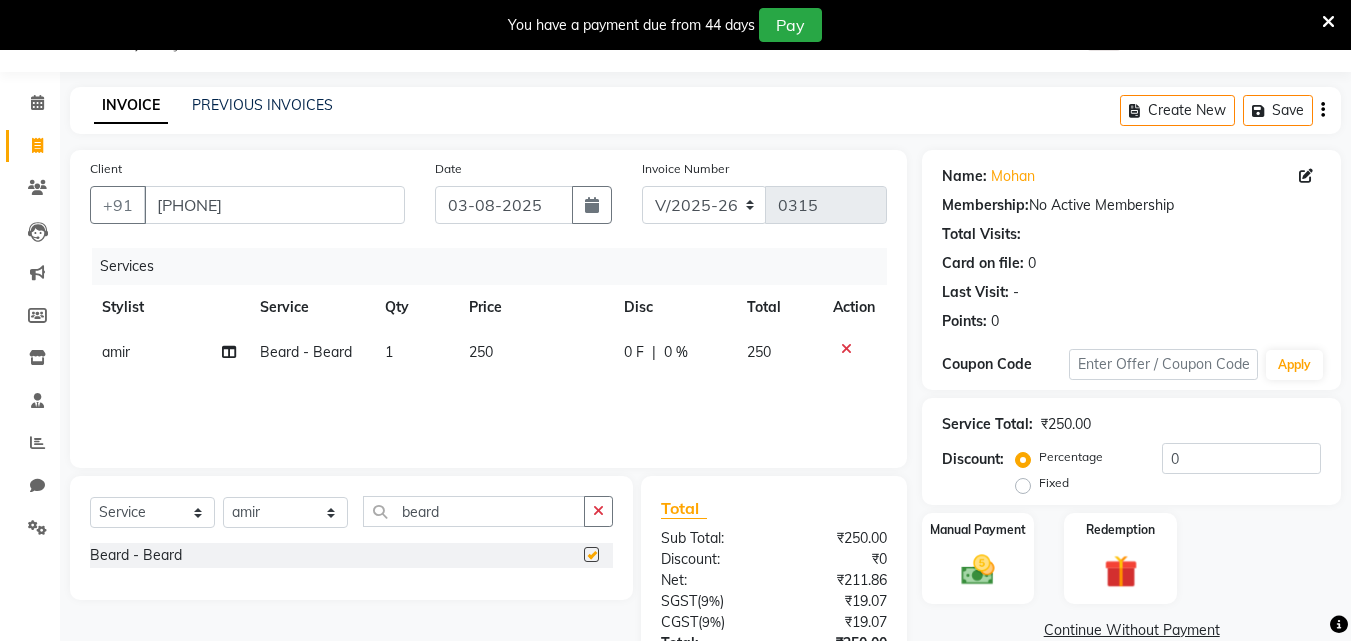 checkbox on "false" 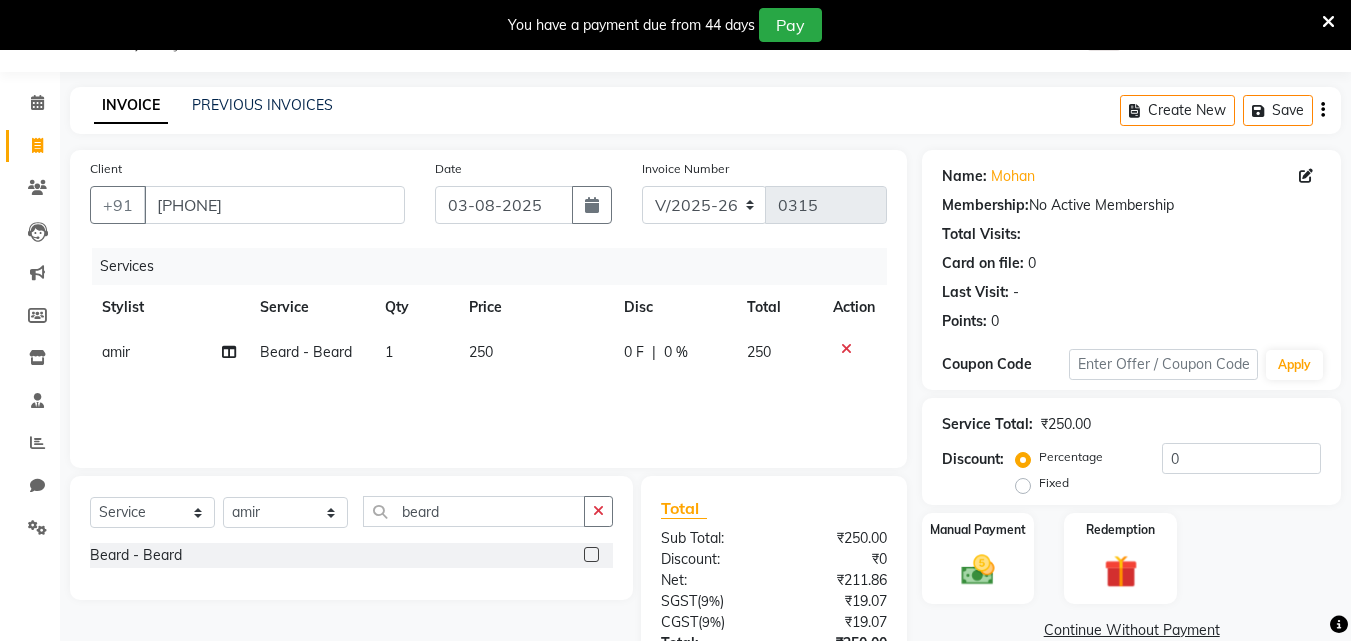 scroll, scrollTop: 209, scrollLeft: 0, axis: vertical 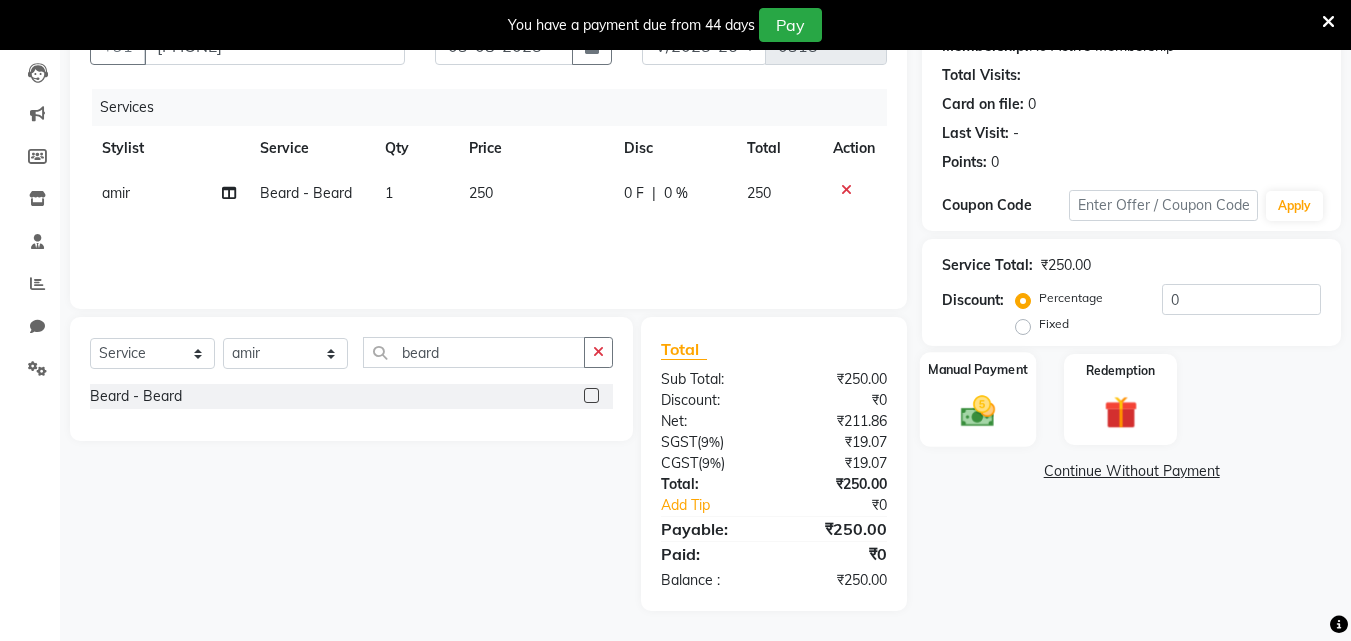 click on "Manual Payment" 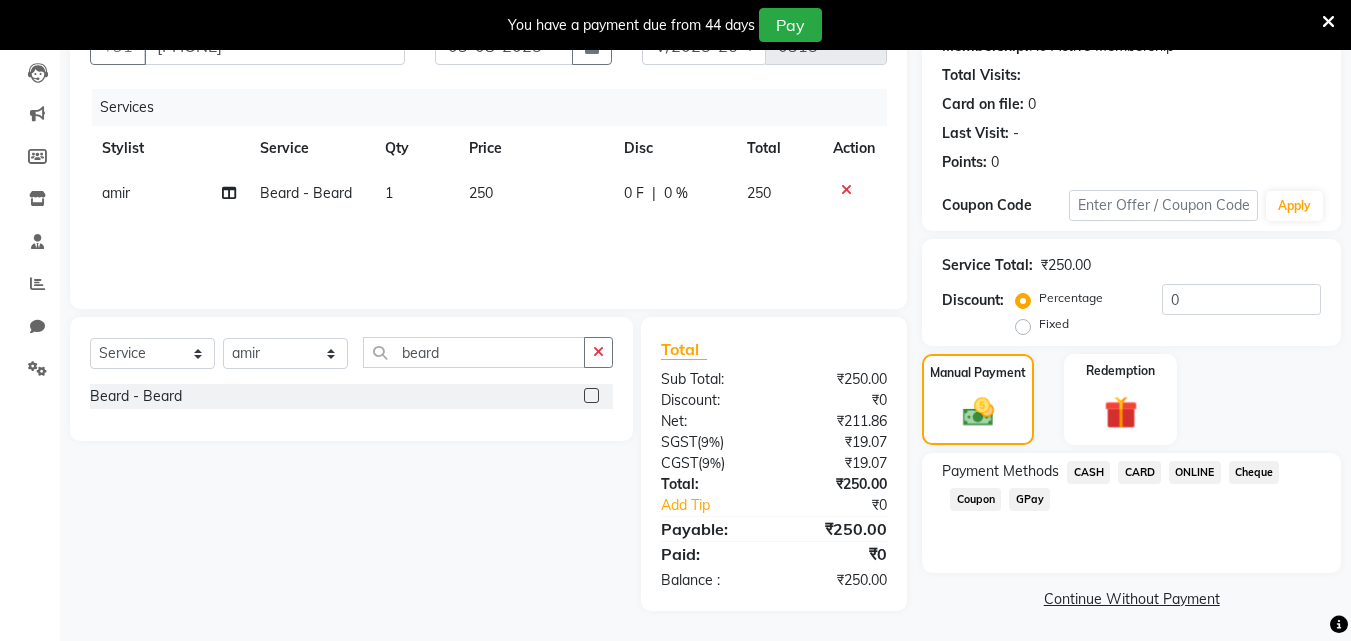 click on "ONLINE" 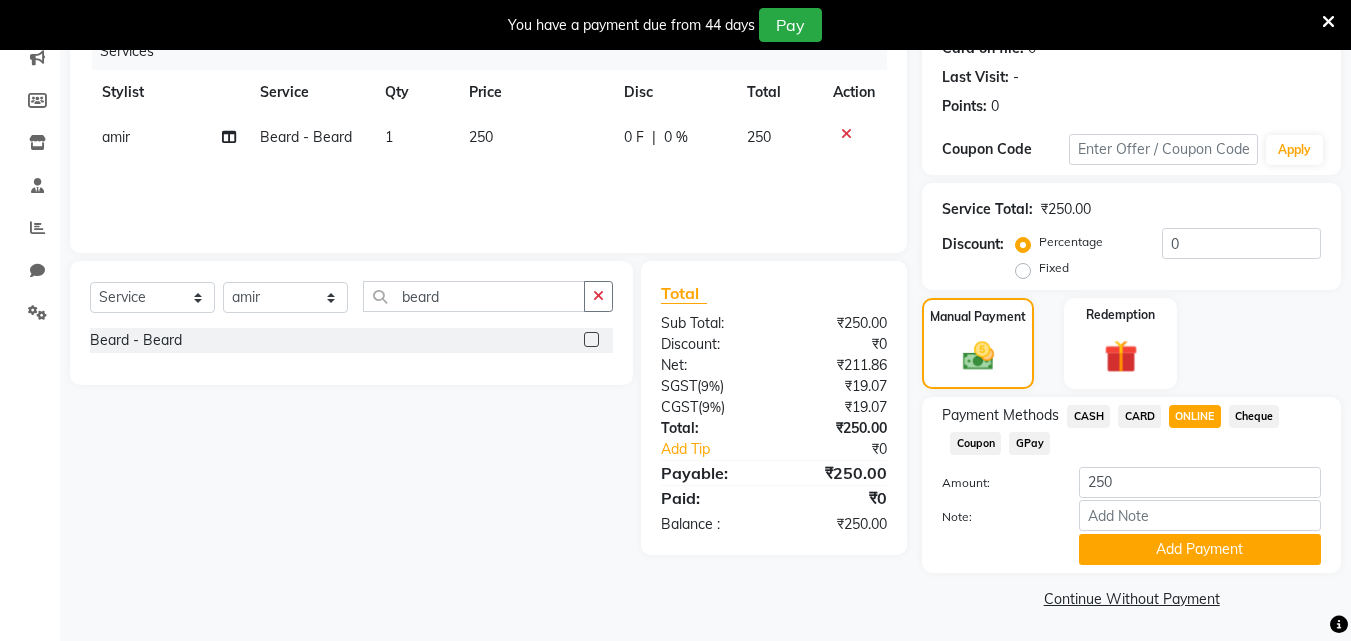scroll, scrollTop: 268, scrollLeft: 0, axis: vertical 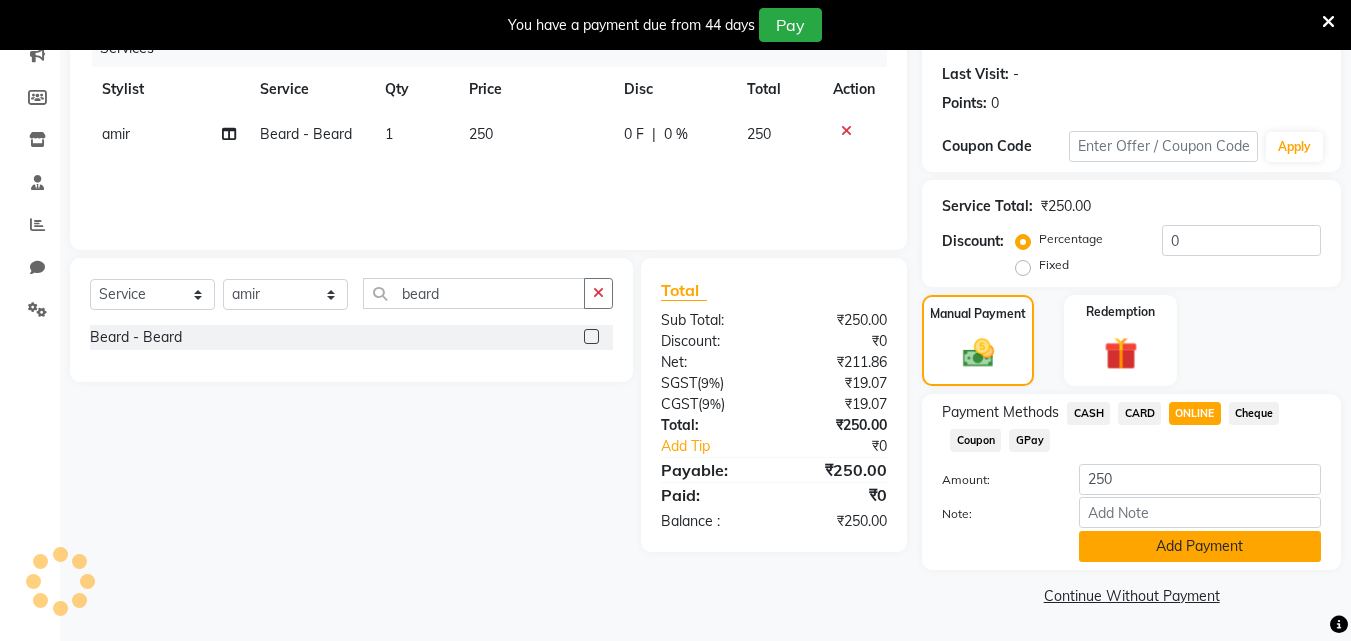 click on "Add Payment" 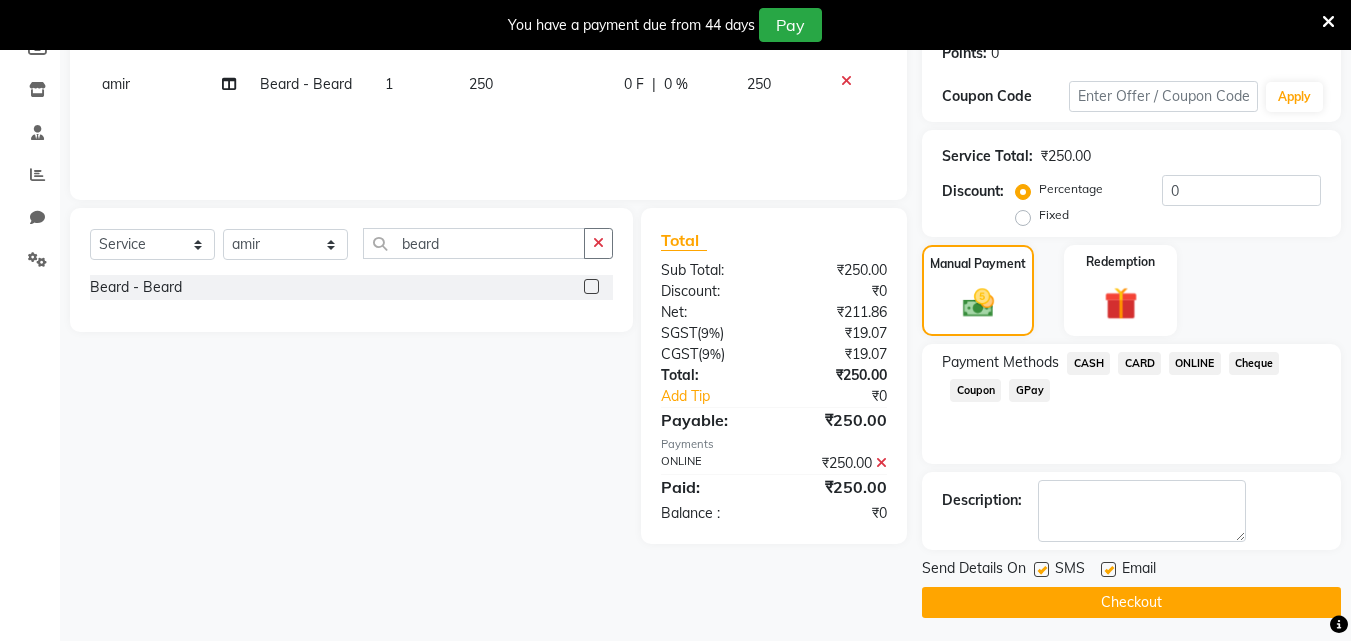 scroll, scrollTop: 325, scrollLeft: 0, axis: vertical 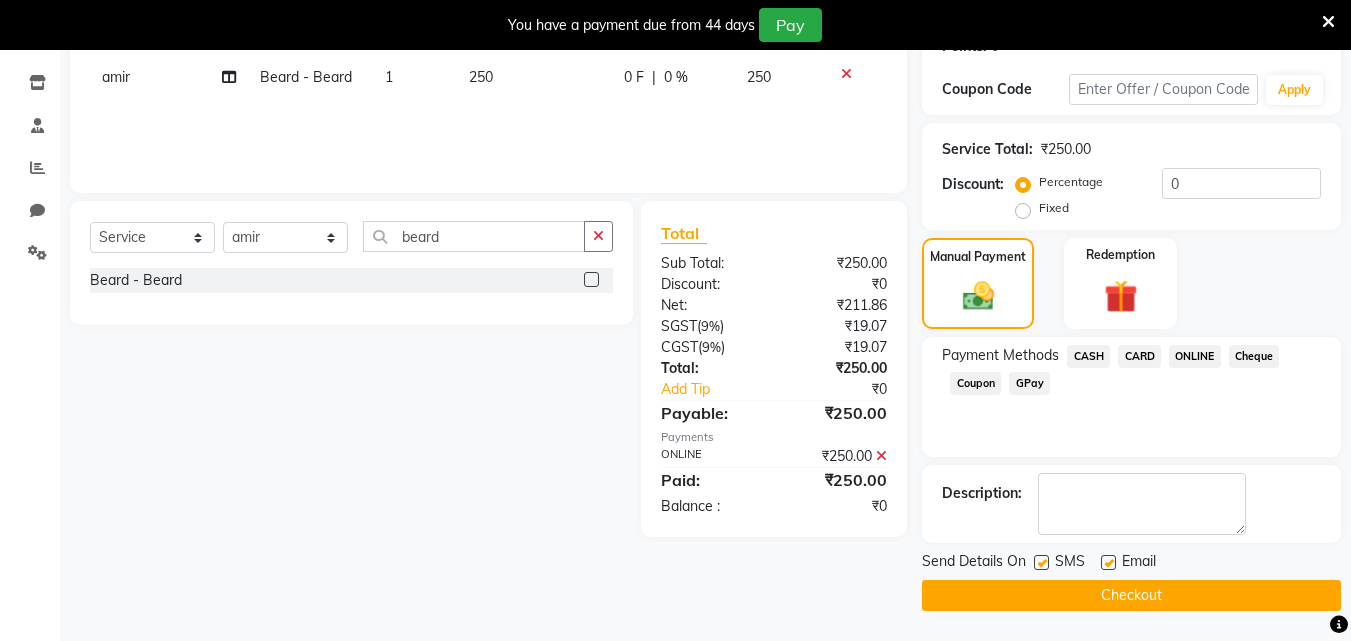 click on "Checkout" 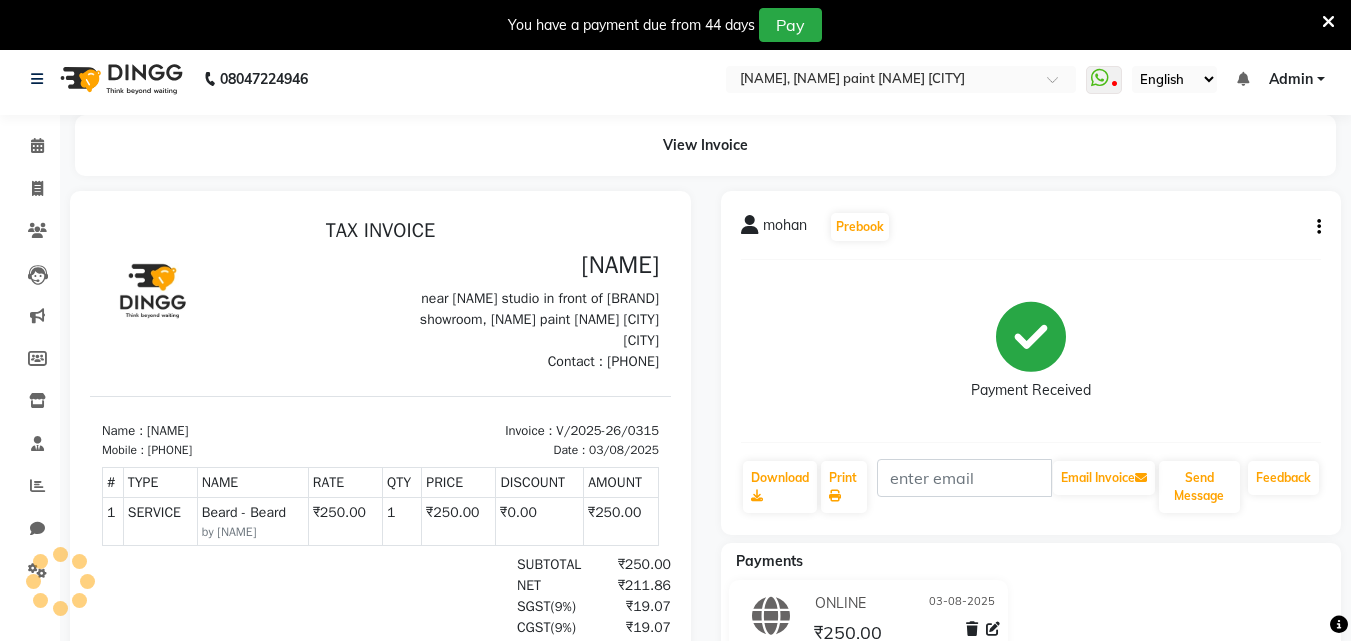 scroll, scrollTop: 0, scrollLeft: 0, axis: both 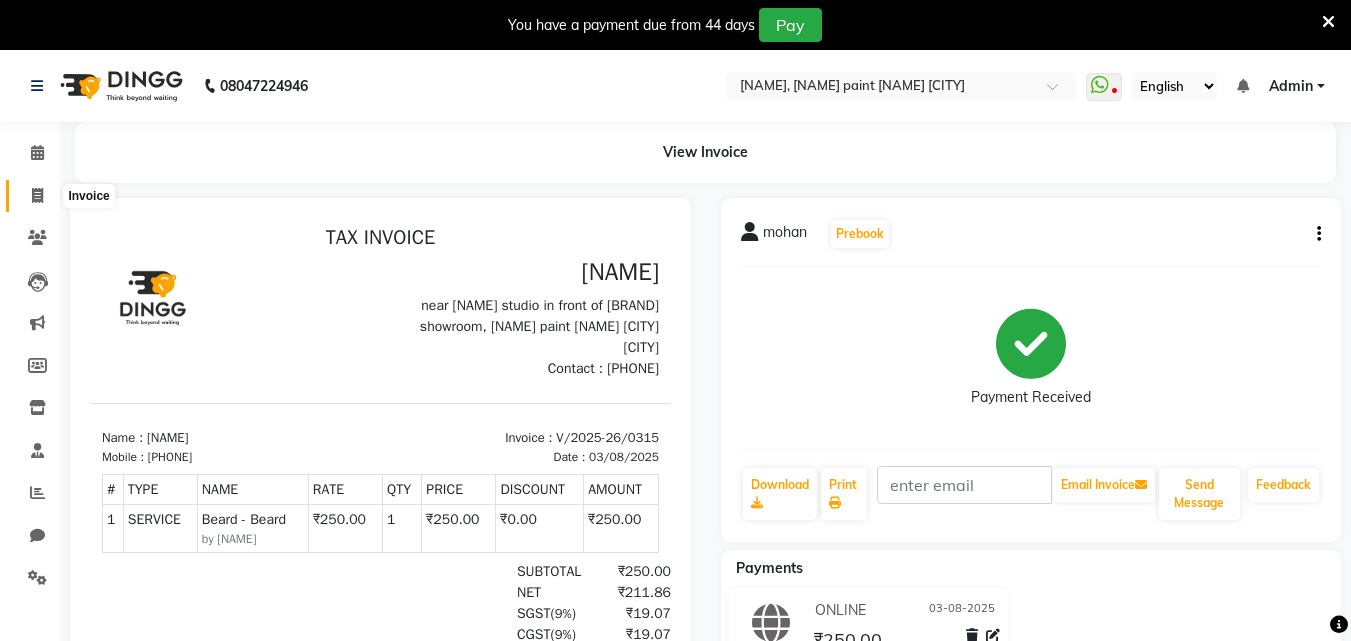 drag, startPoint x: 28, startPoint y: 189, endPoint x: 58, endPoint y: 9, distance: 182.48288 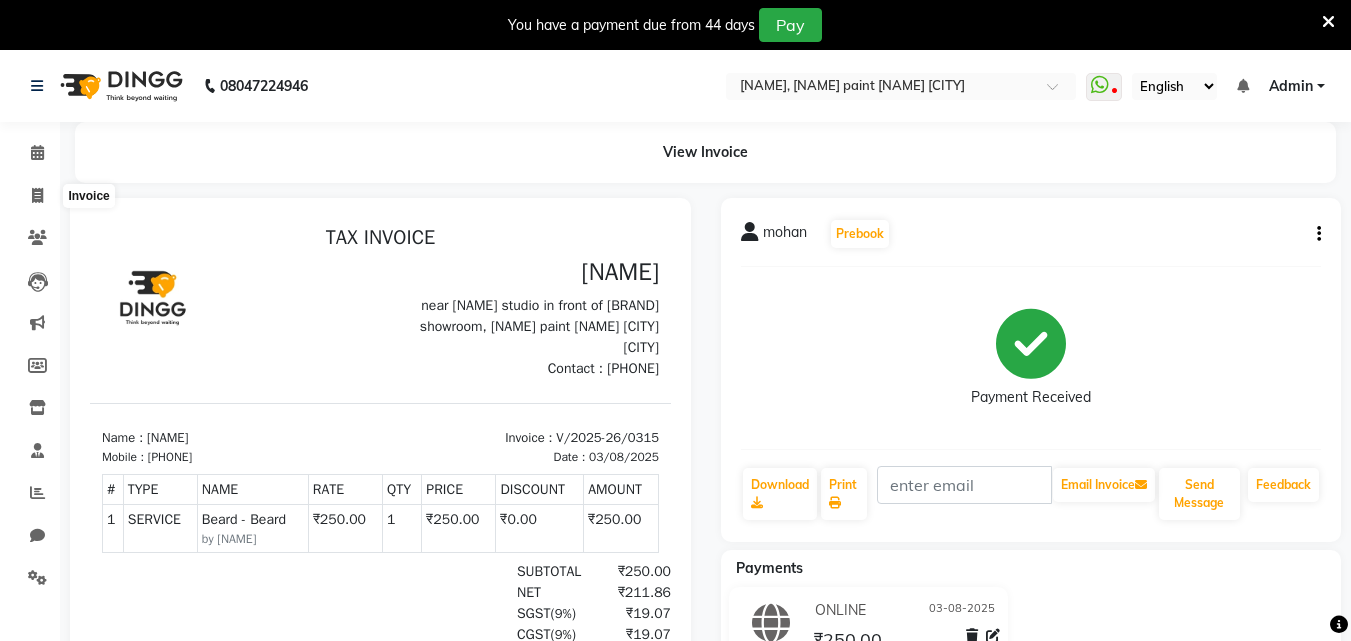 select on "service" 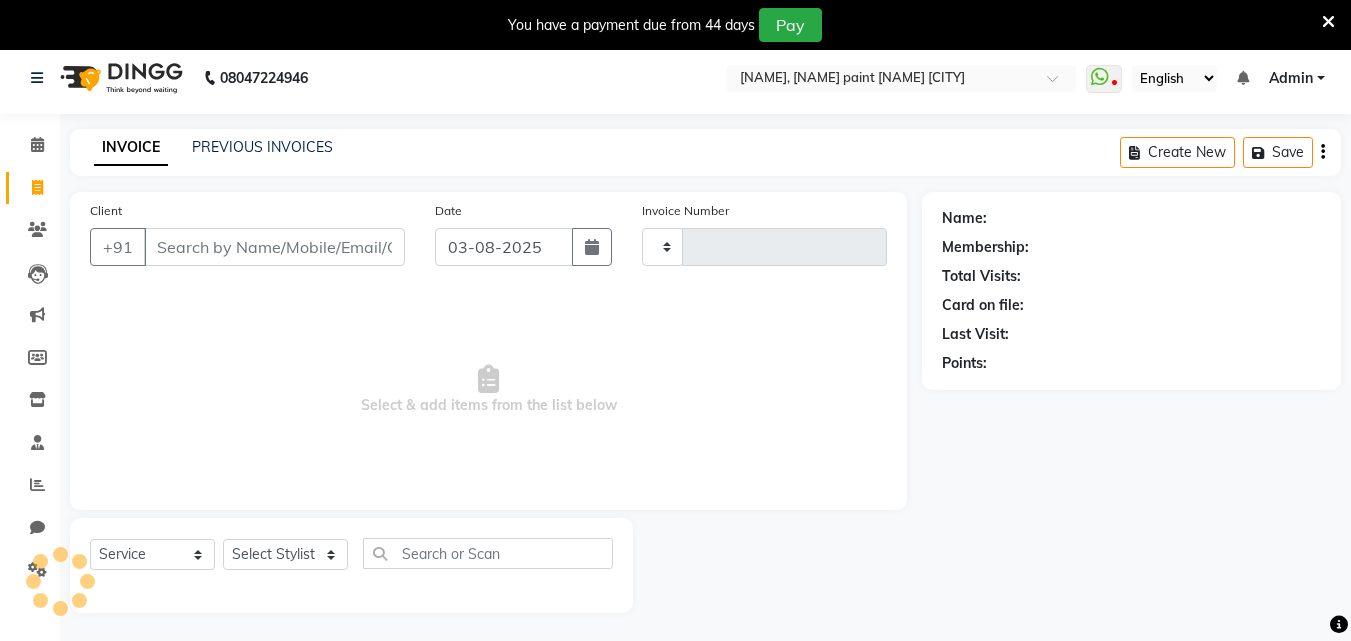 type on "0316" 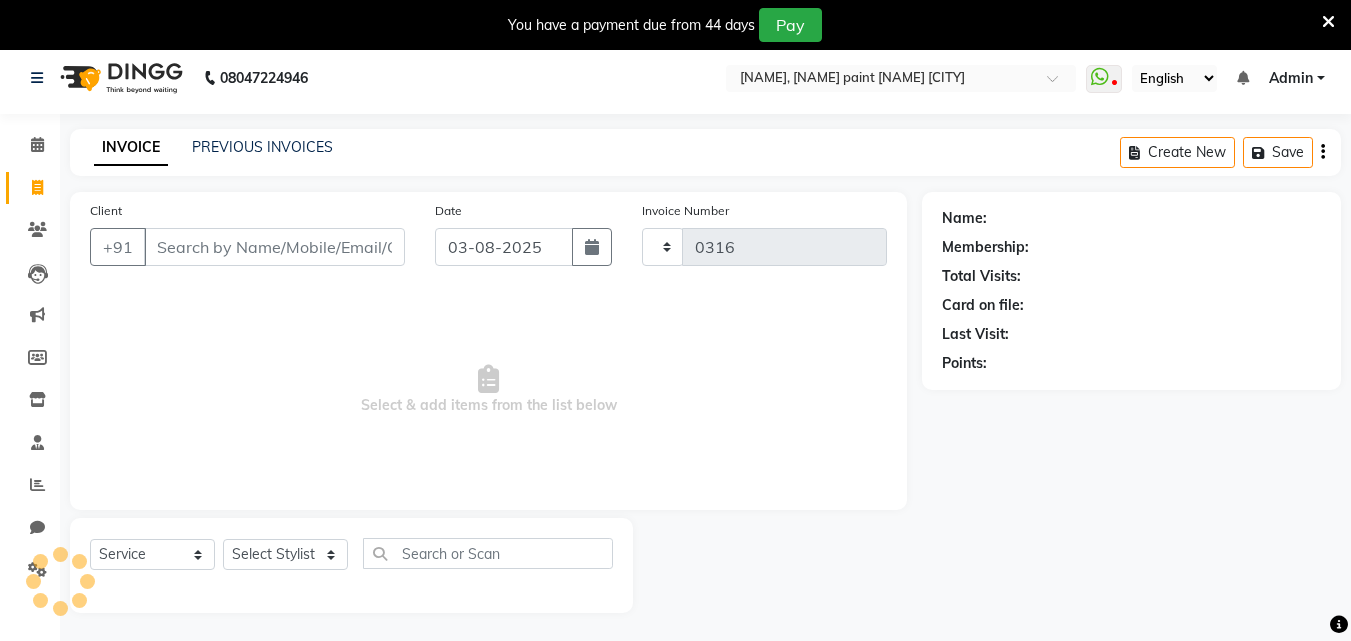 scroll, scrollTop: 50, scrollLeft: 0, axis: vertical 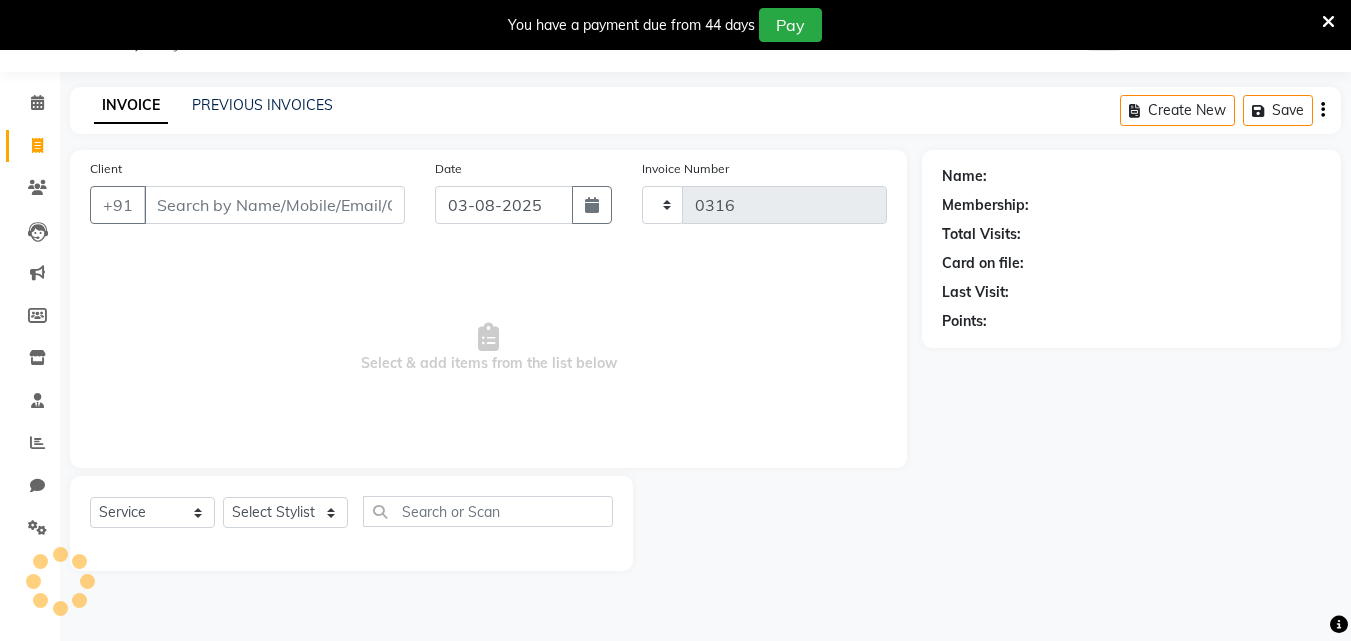 select on "8161" 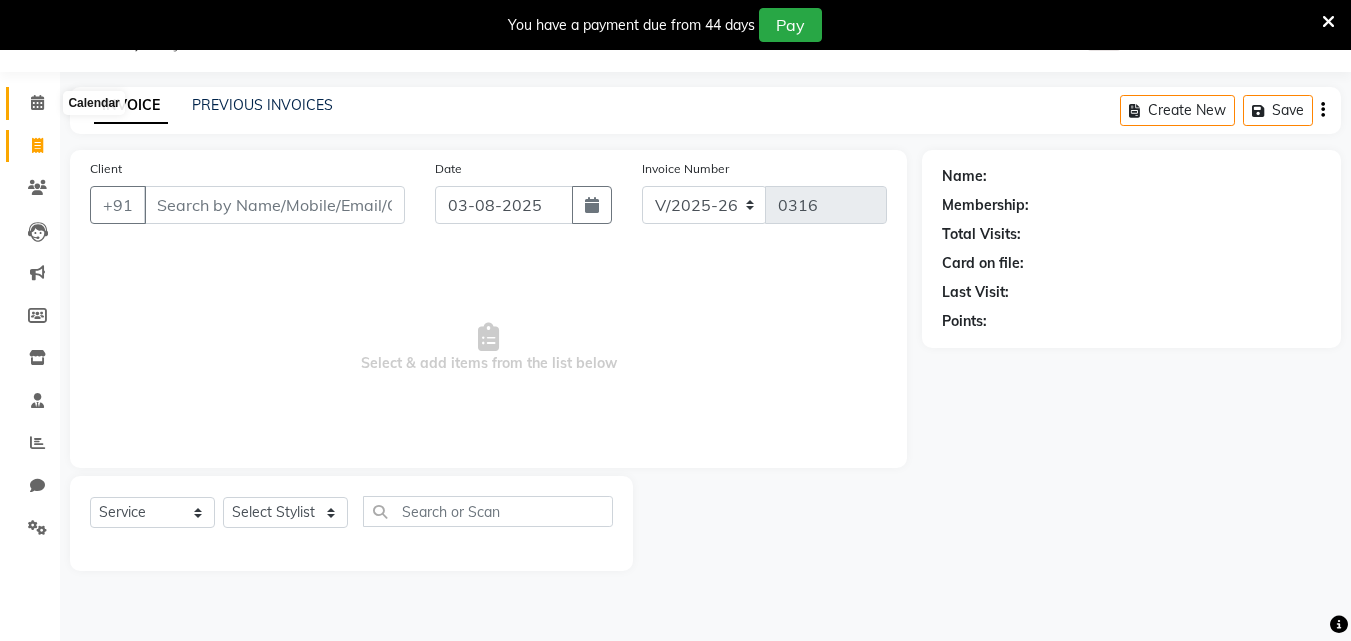 click 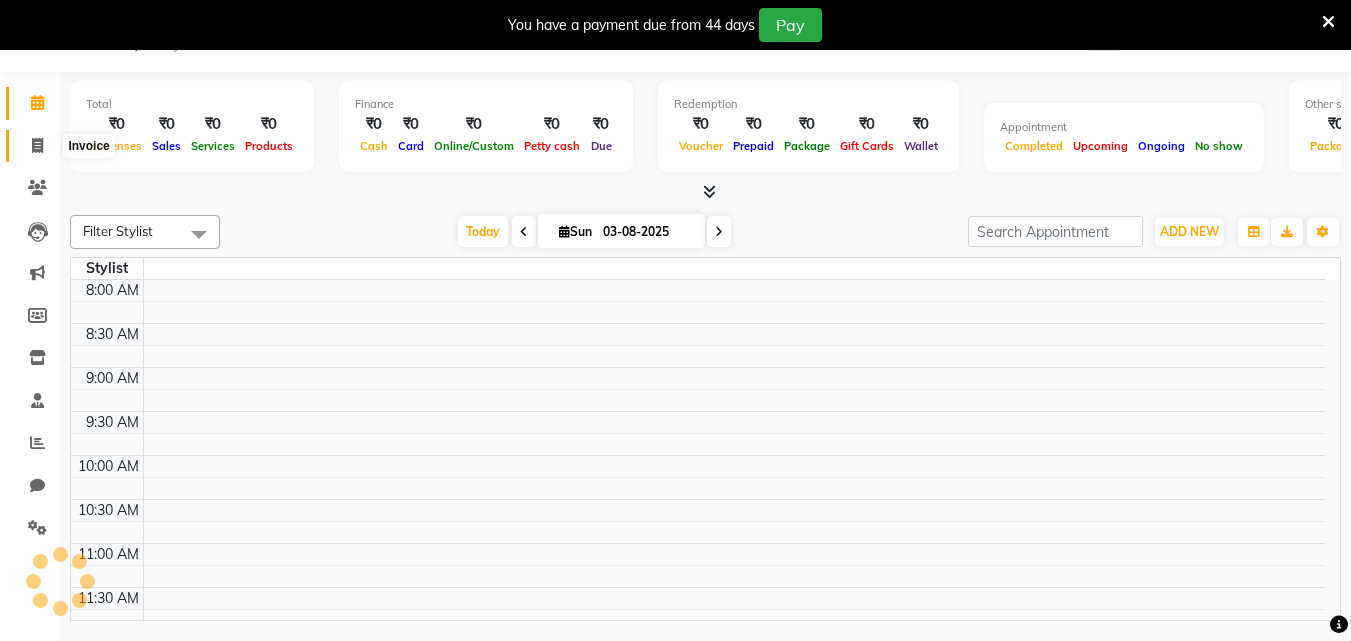 click 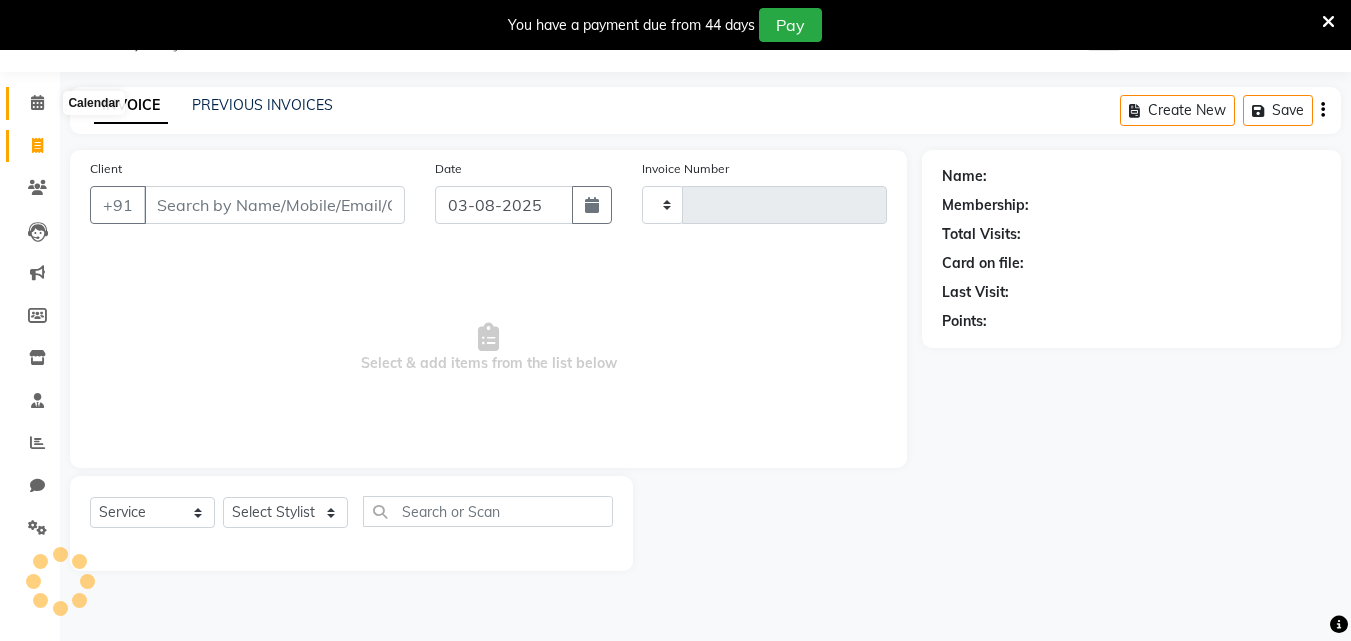 click 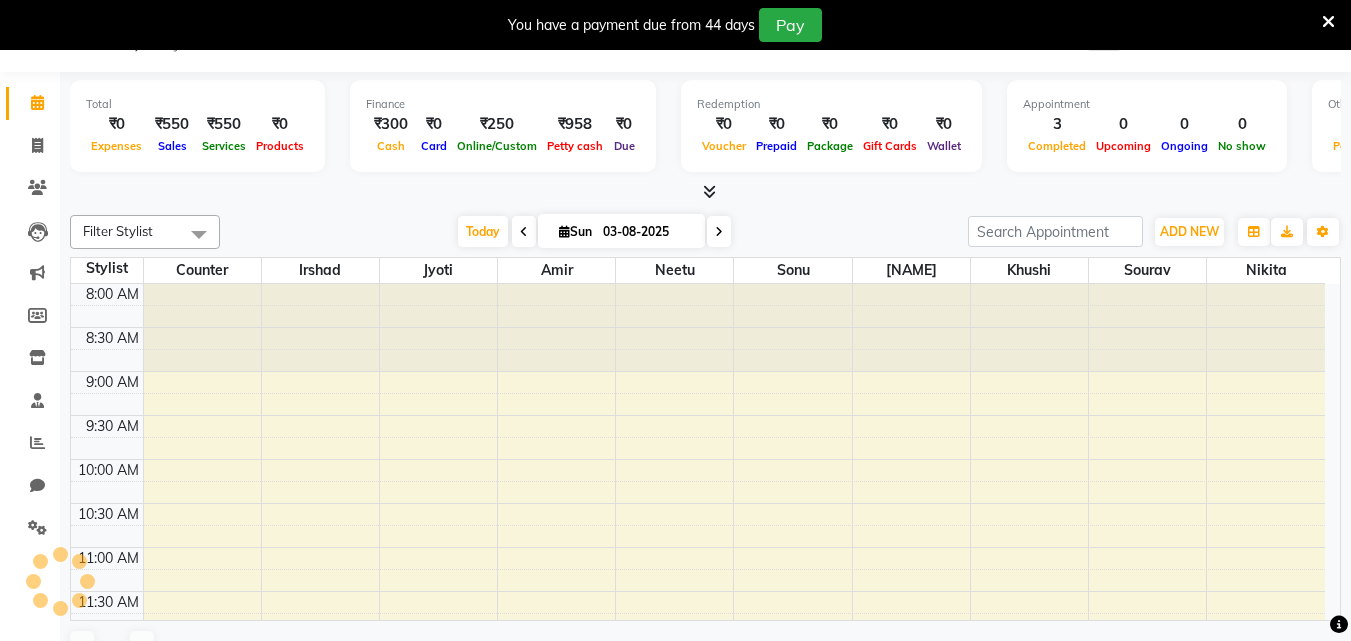 scroll, scrollTop: 0, scrollLeft: 0, axis: both 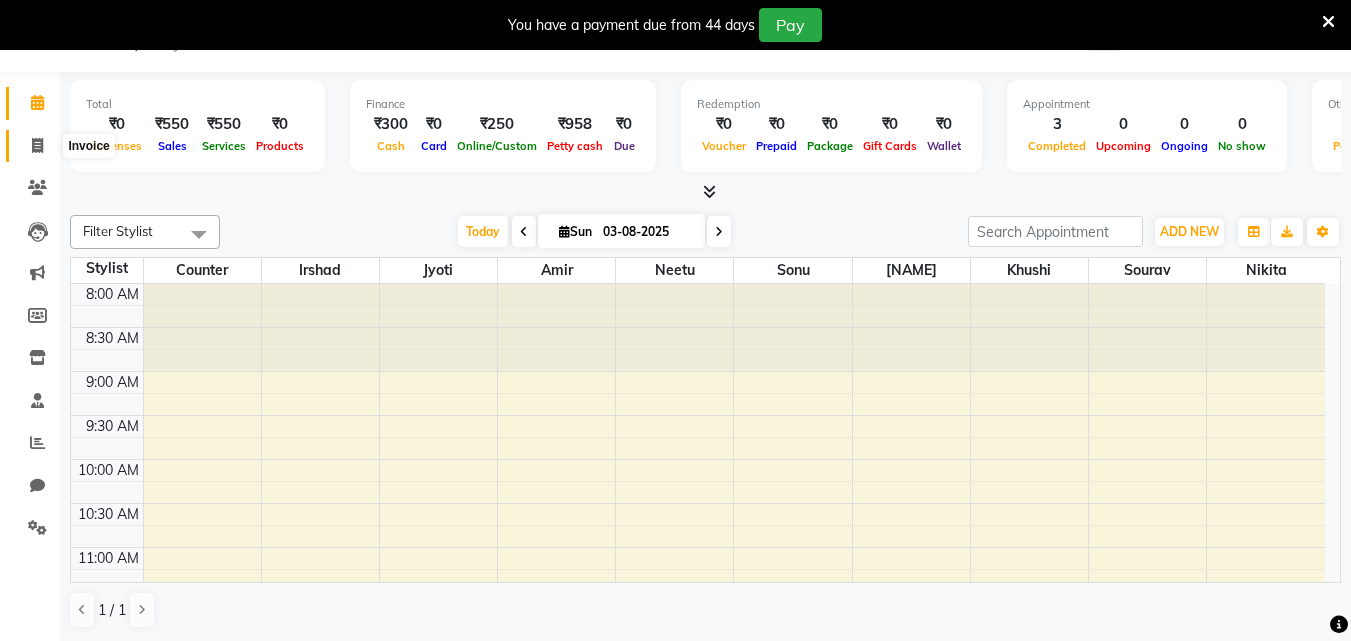 click 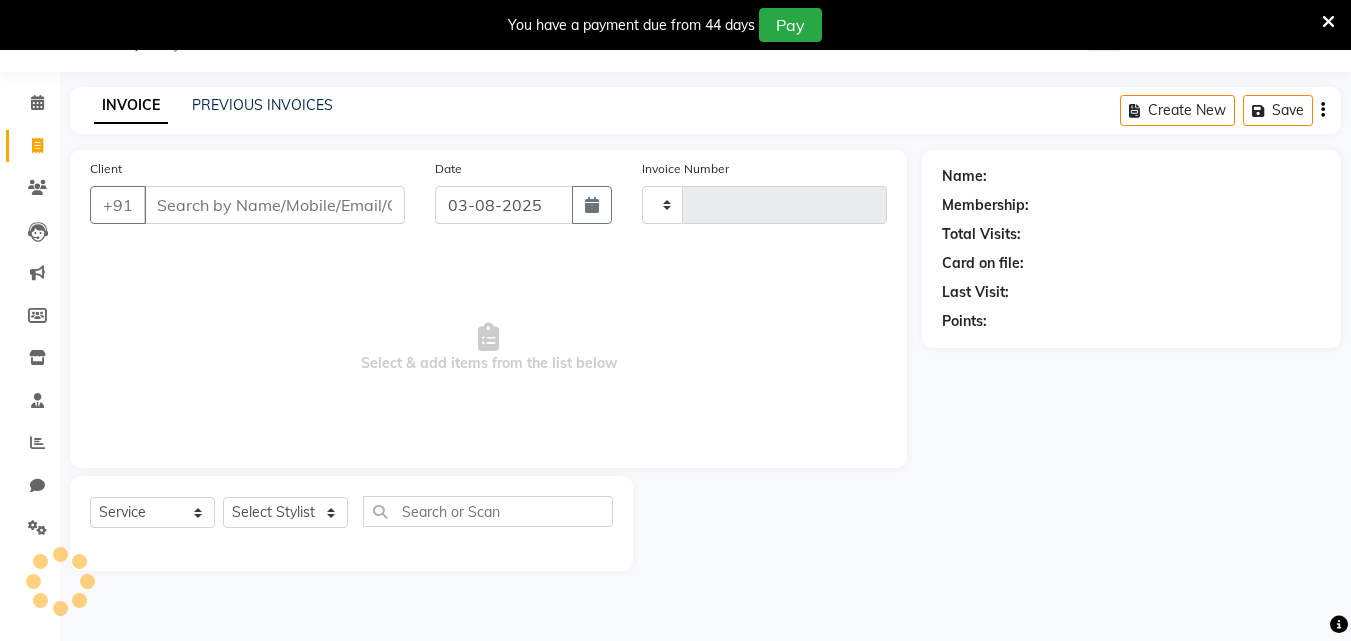 type on "0316" 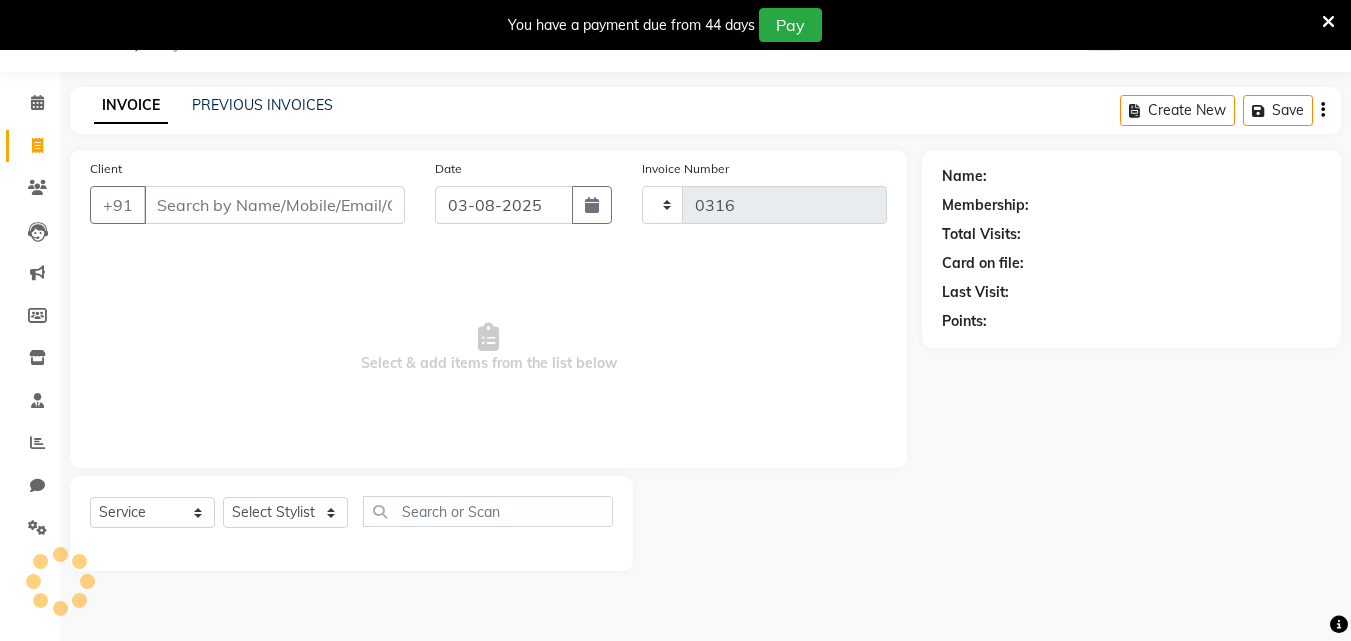 select on "8161" 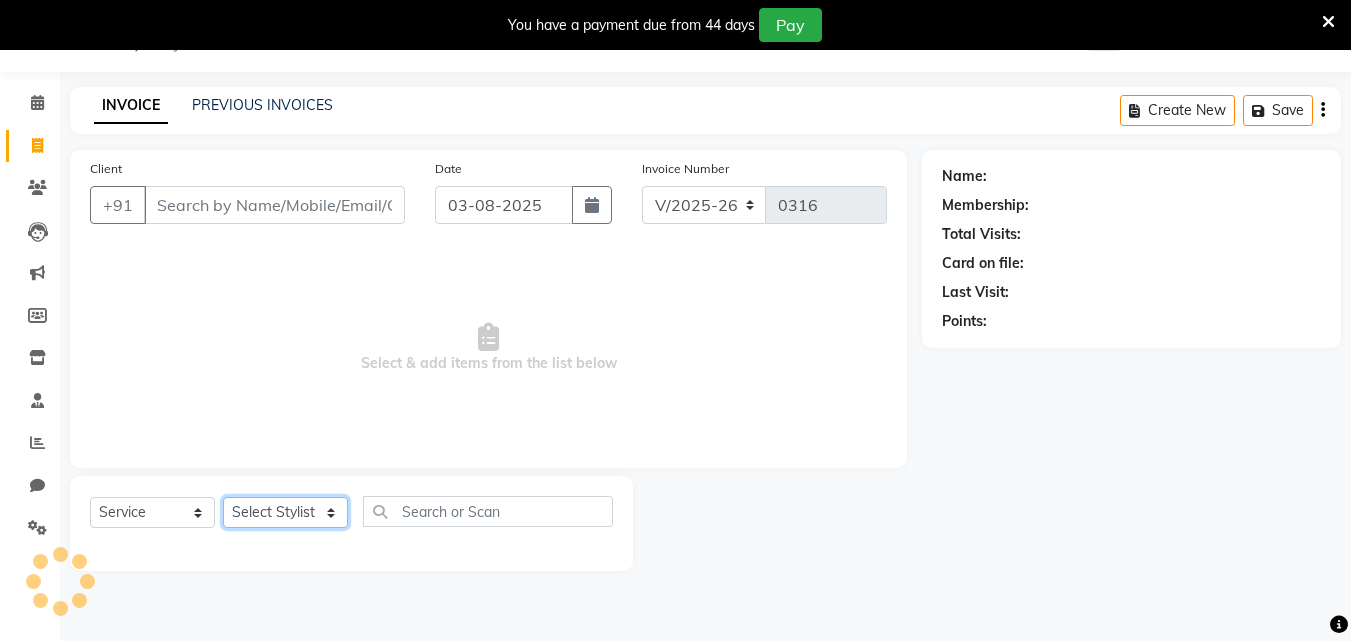 click on "Select Stylist" 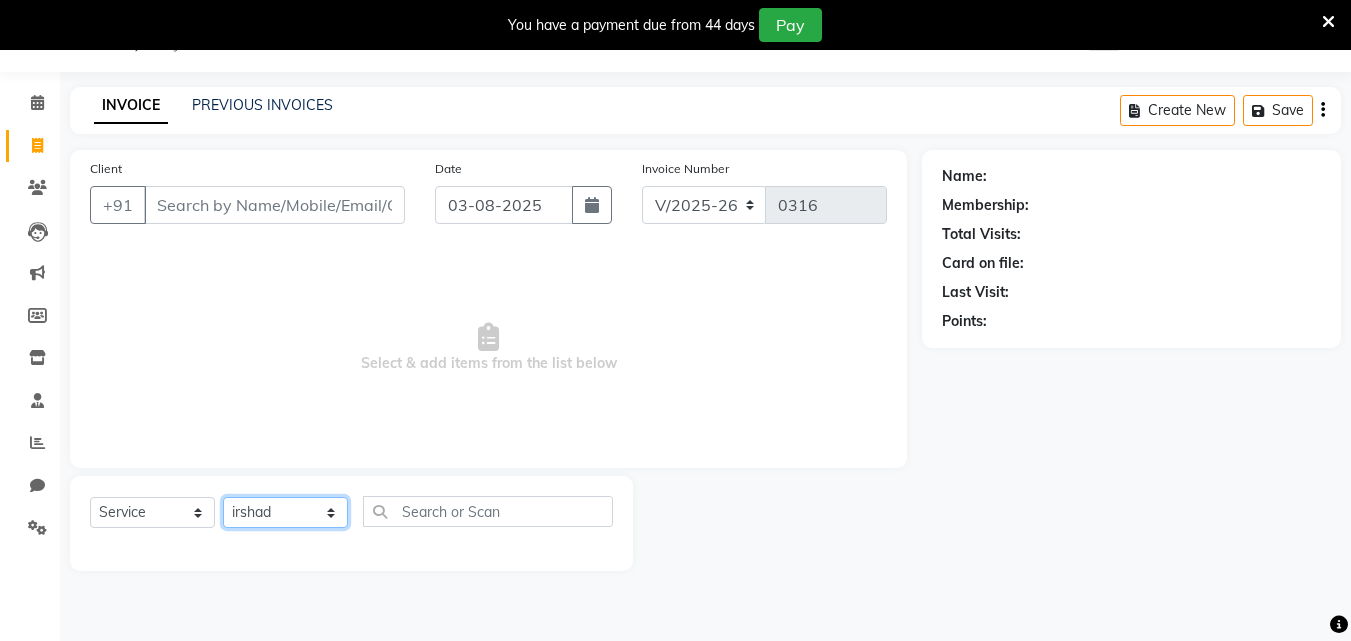 click on "Select Stylist [NAME] counter [NAME] [NAME] [NAME] [NAME] [NAME] [NAME] [NAME] [NAME]" 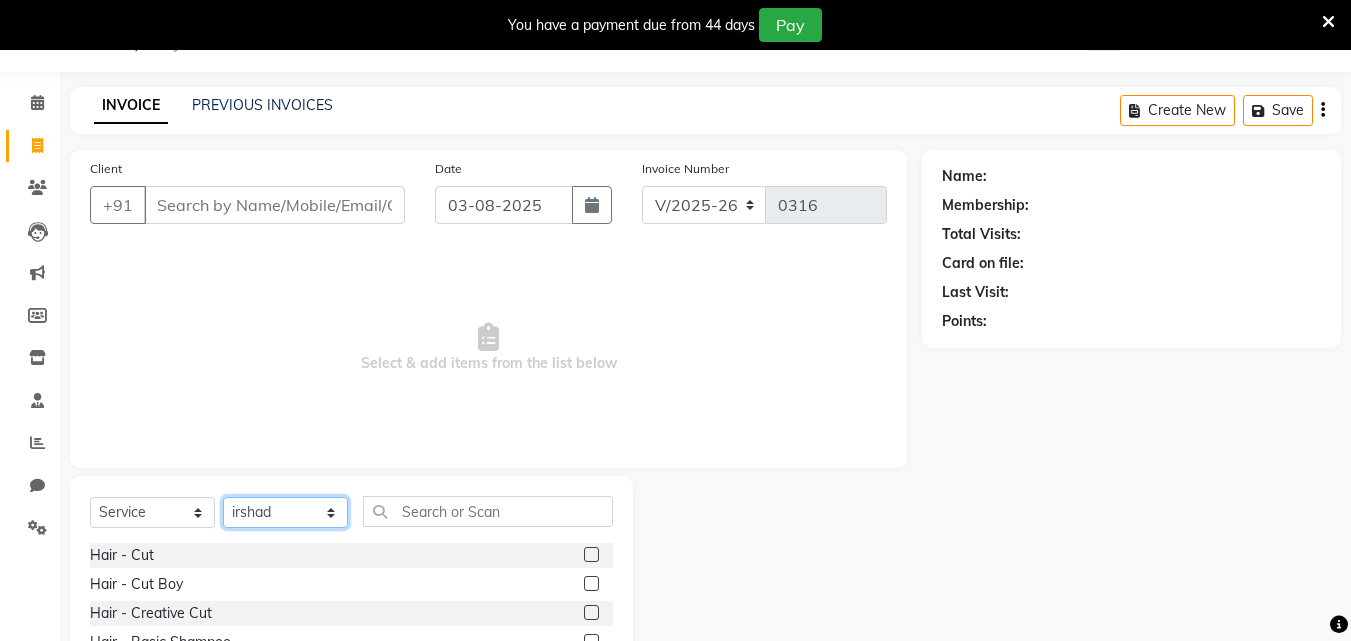 click on "Select Stylist [NAME] counter [NAME] [NAME] [NAME] [NAME] [NAME] [NAME] [NAME] [NAME]" 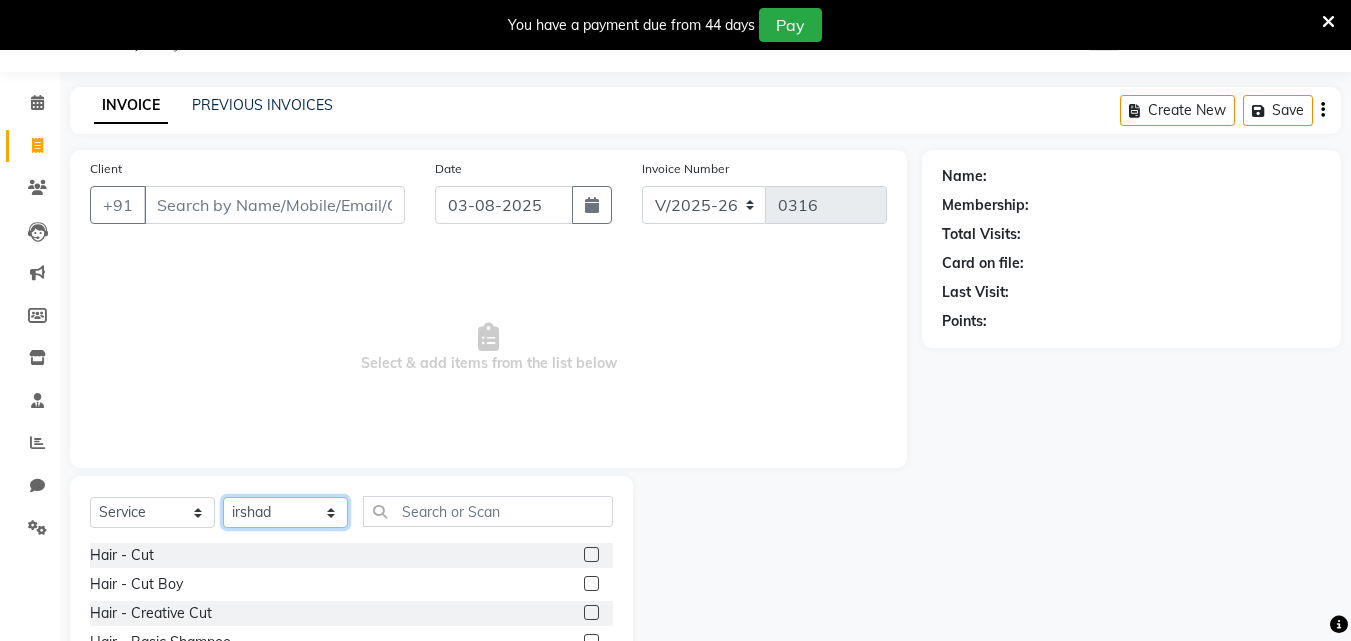 select on "[PHONE]" 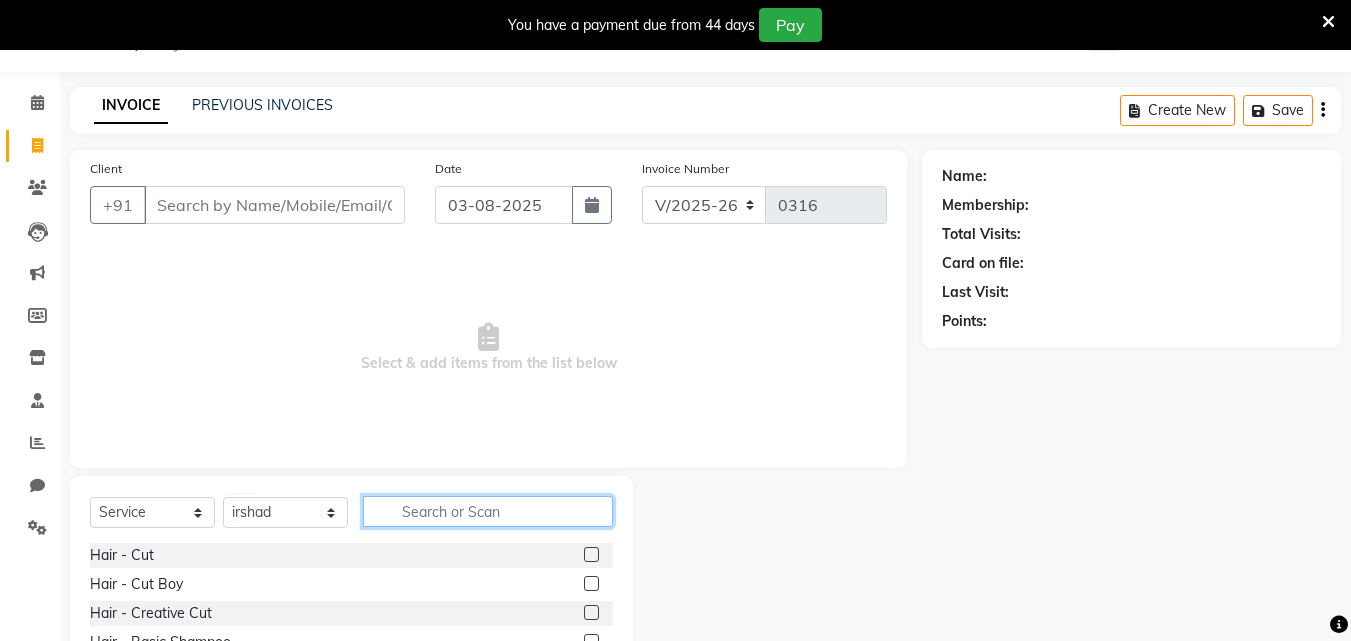click 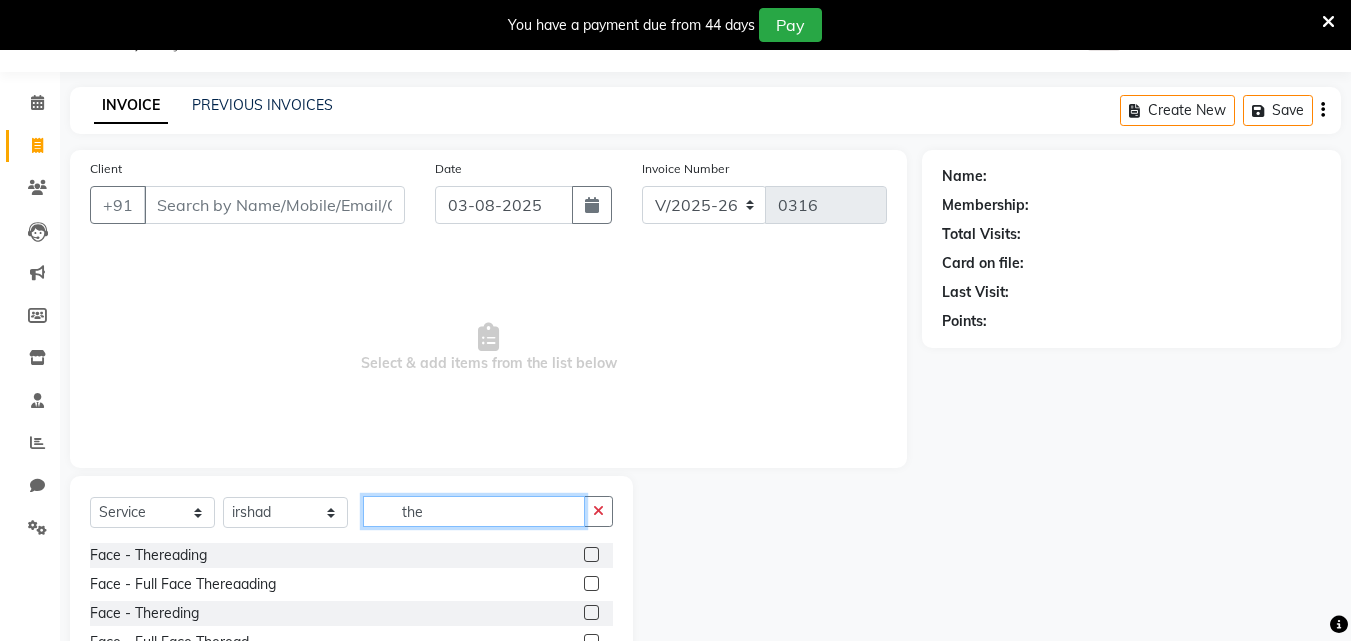 type on "the" 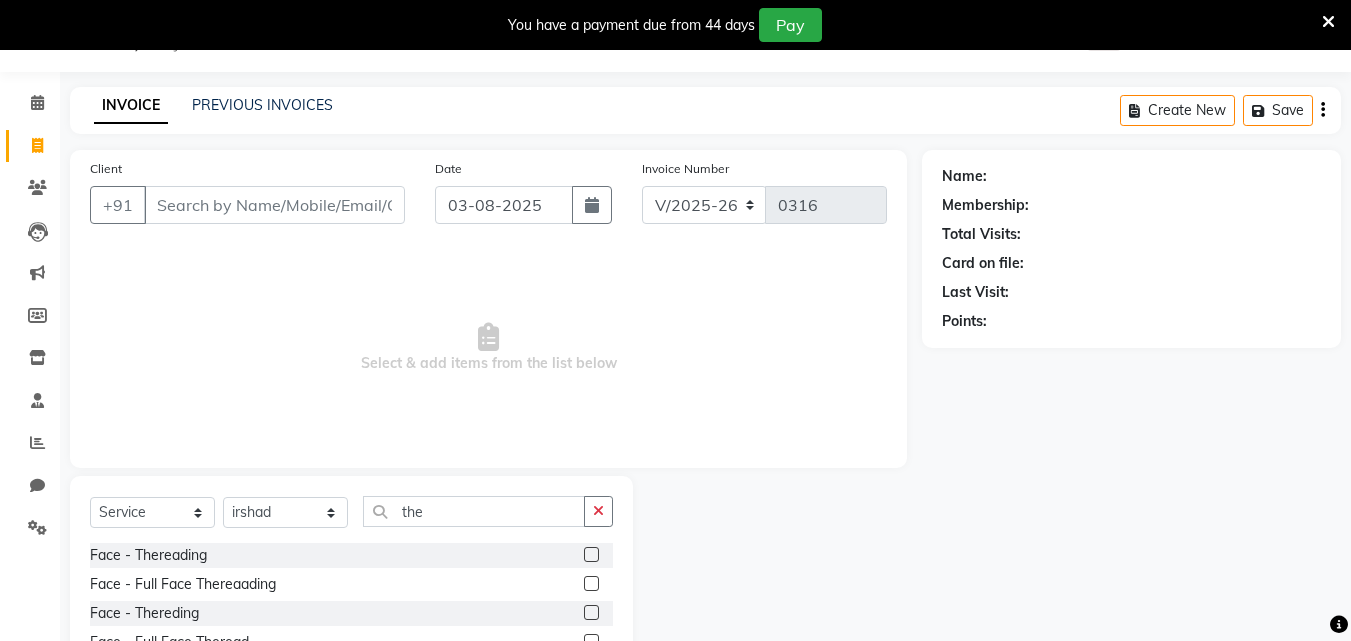 click 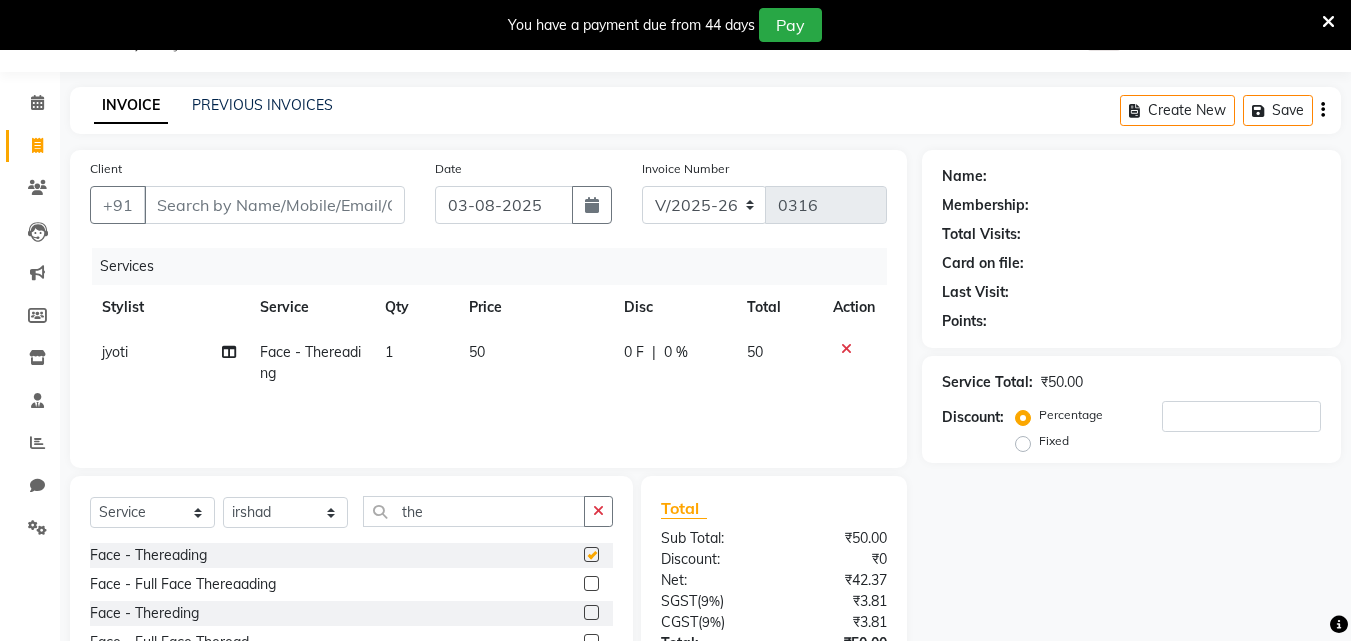 checkbox on "false" 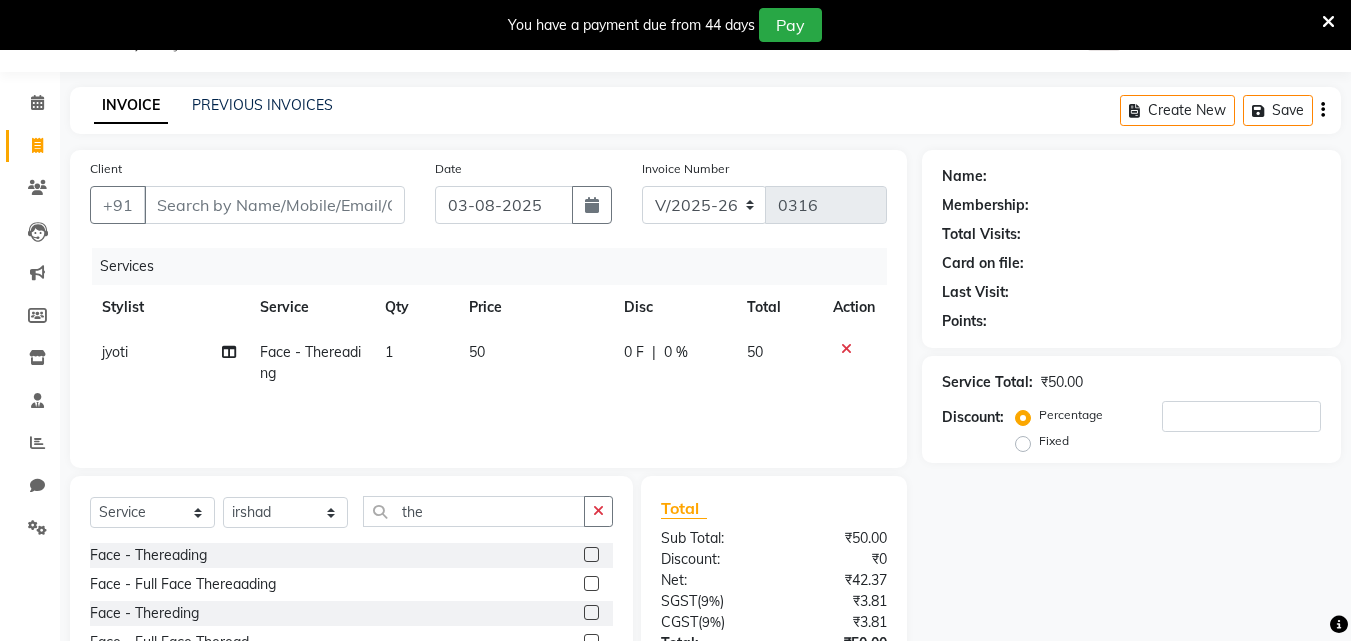 scroll, scrollTop: 150, scrollLeft: 0, axis: vertical 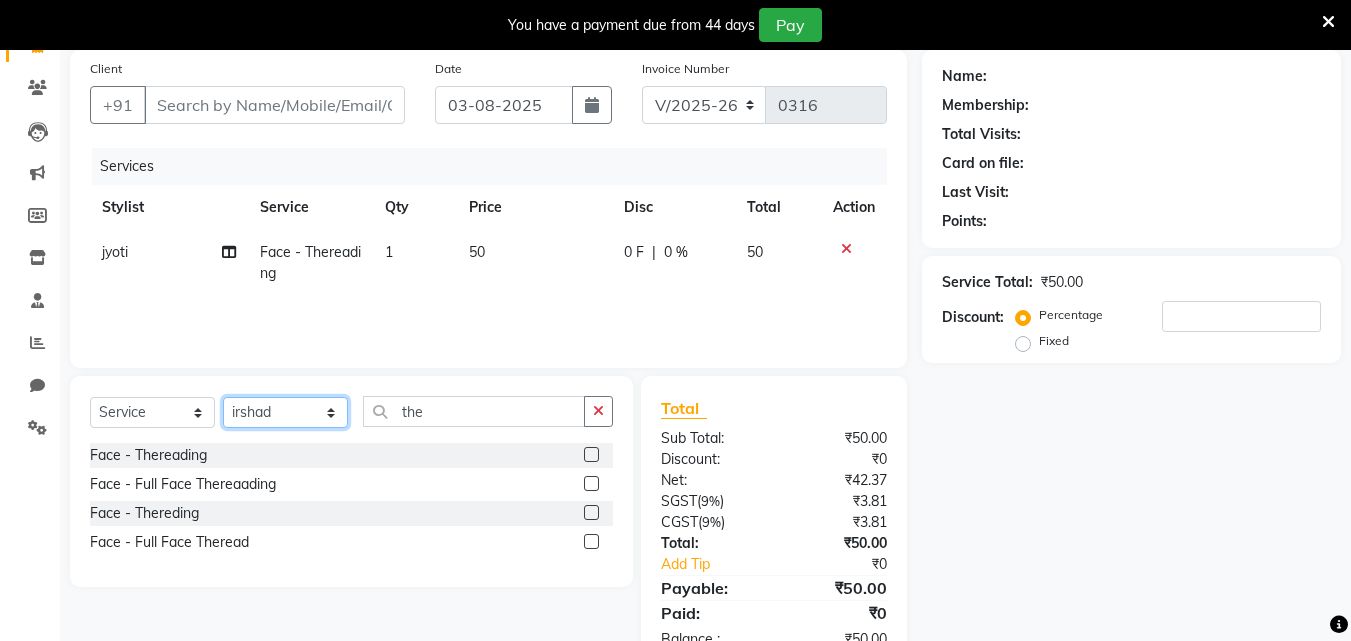 drag, startPoint x: 328, startPoint y: 418, endPoint x: 323, endPoint y: 399, distance: 19.646883 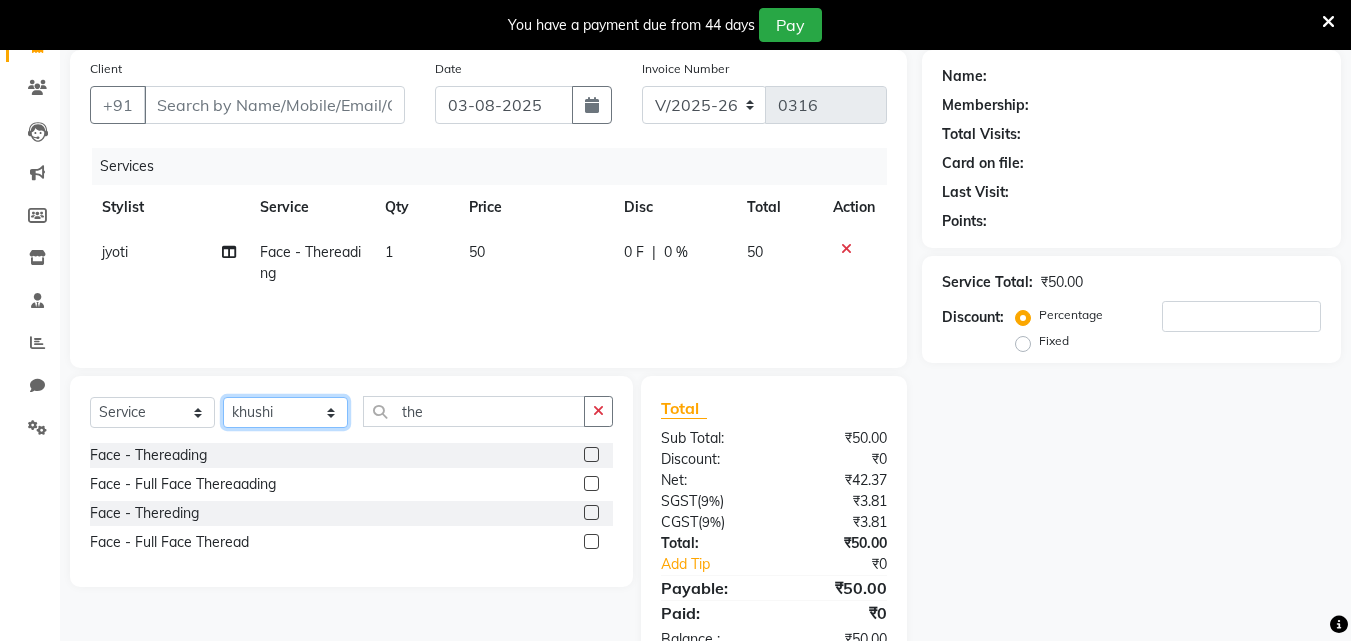 click on "Select Stylist [NAME] counter [NAME] [NAME] [NAME] [NAME] [NAME] [NAME] [NAME] [NAME]" 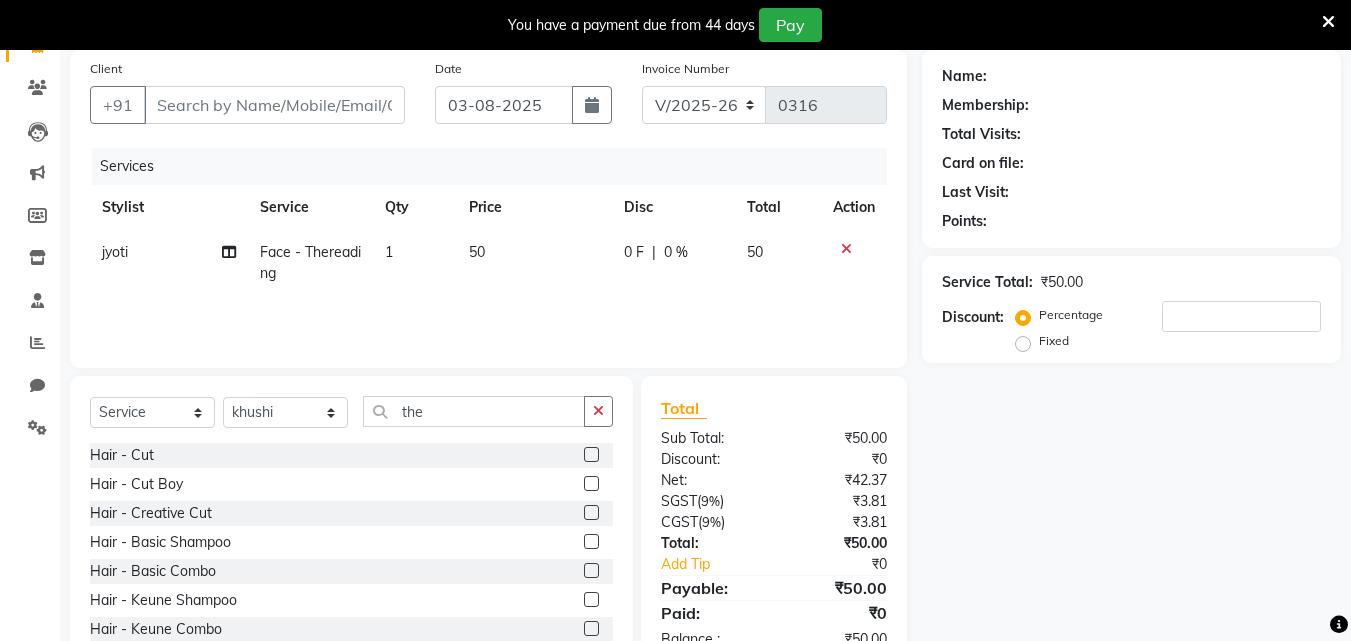 click on "Select Service Product Membership Package Voucher Prepaid Gift Card Select Stylist [NAME] counter [NAME] [NAME] [NAME] [NAME] [NAME] [NAME] [NAME] [NAME] the" 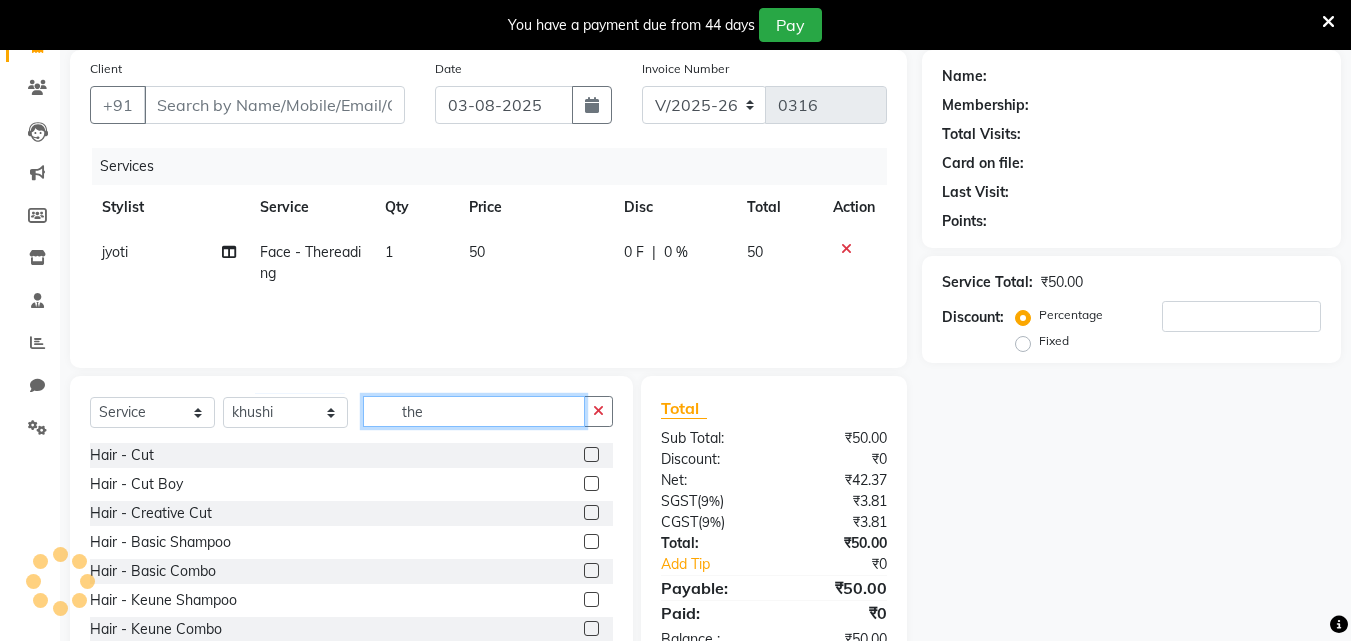 click on "the" 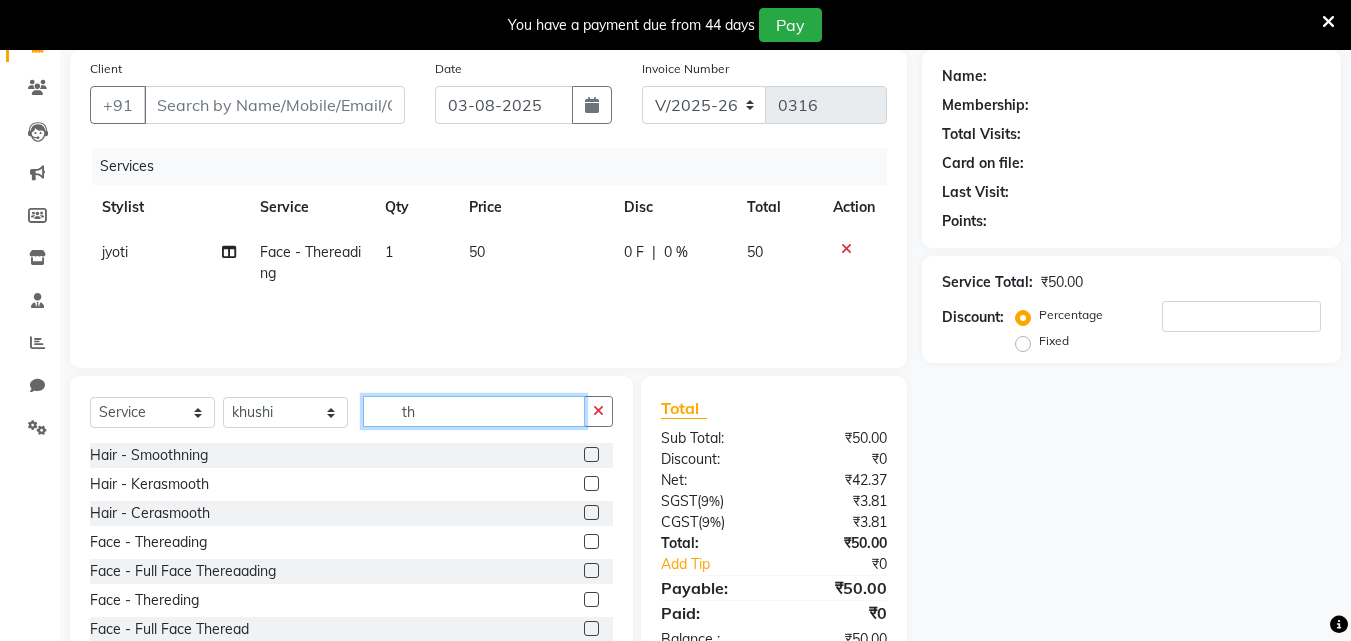 type on "the" 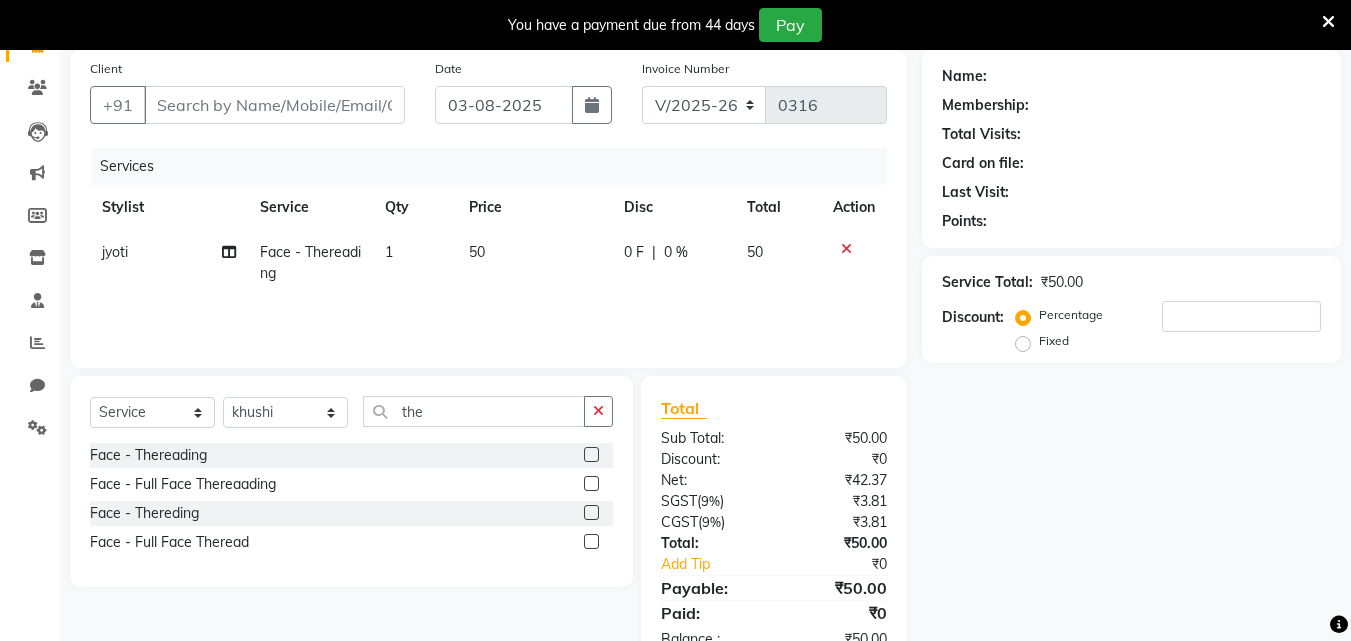 click 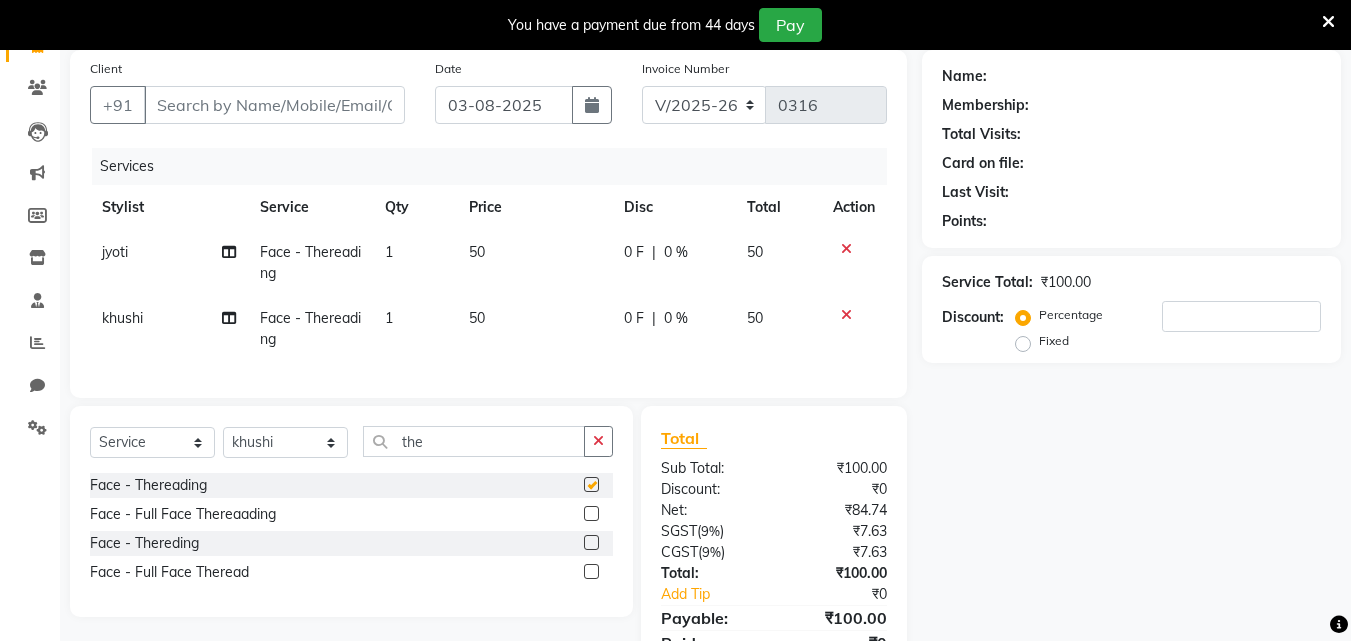 checkbox on "false" 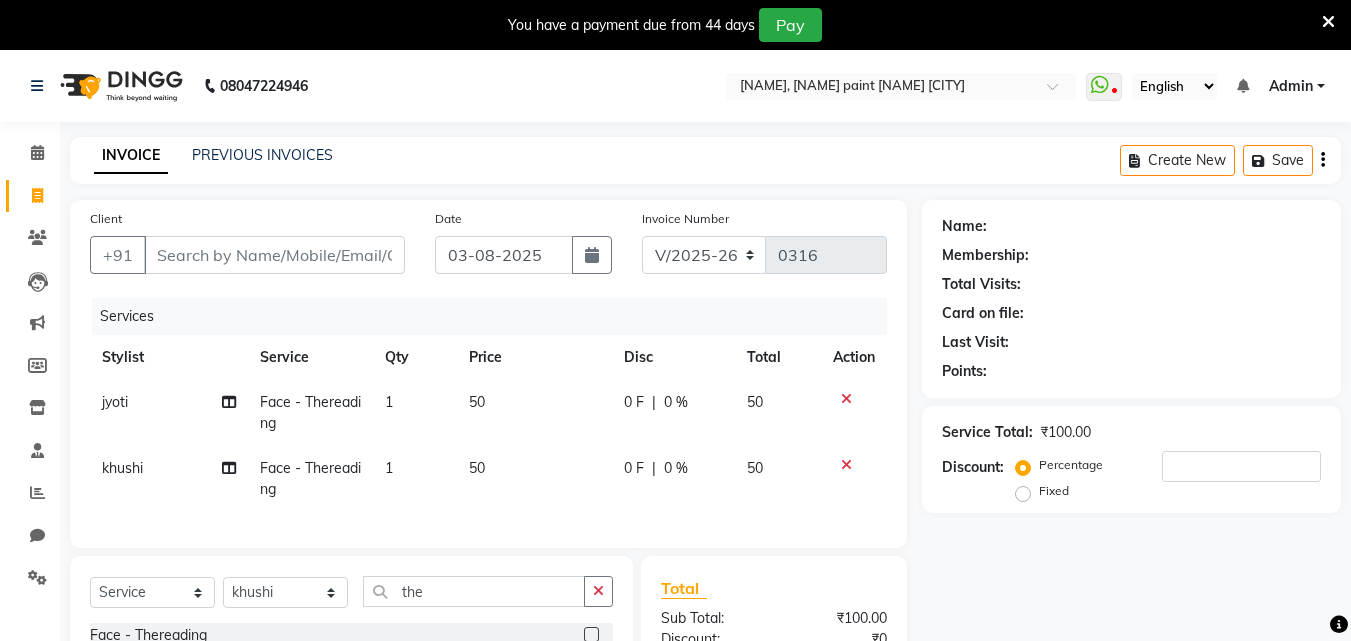 scroll, scrollTop: 100, scrollLeft: 0, axis: vertical 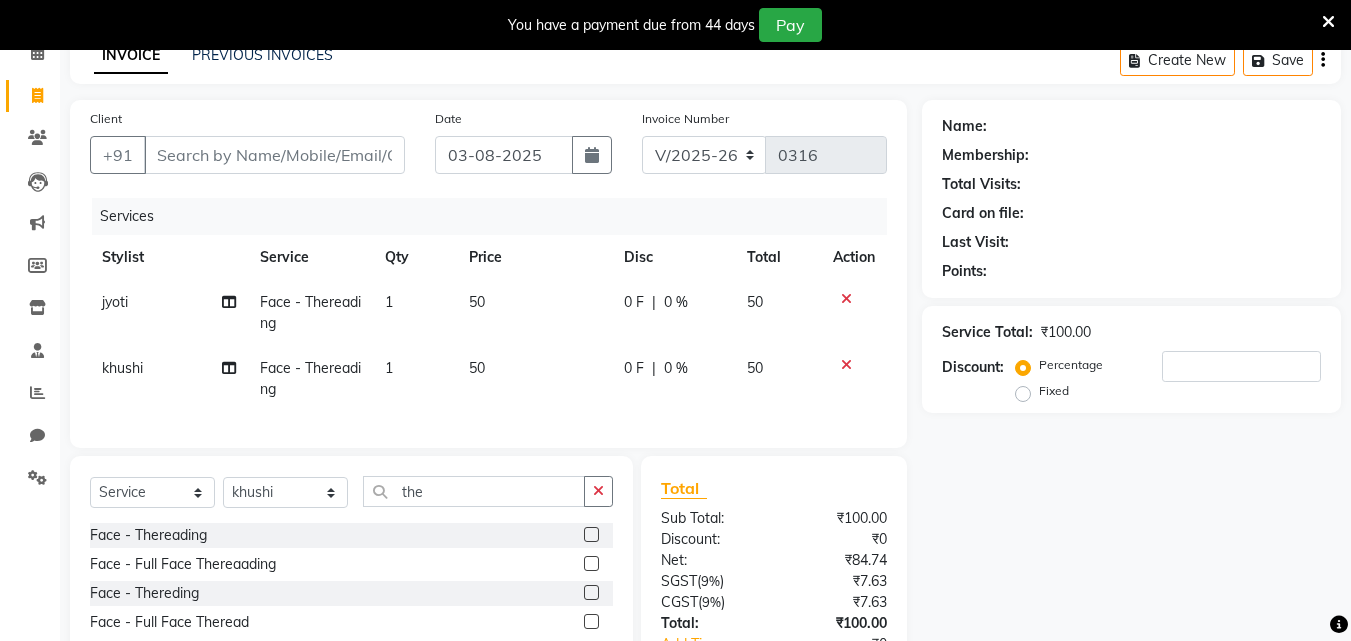 click on "1" 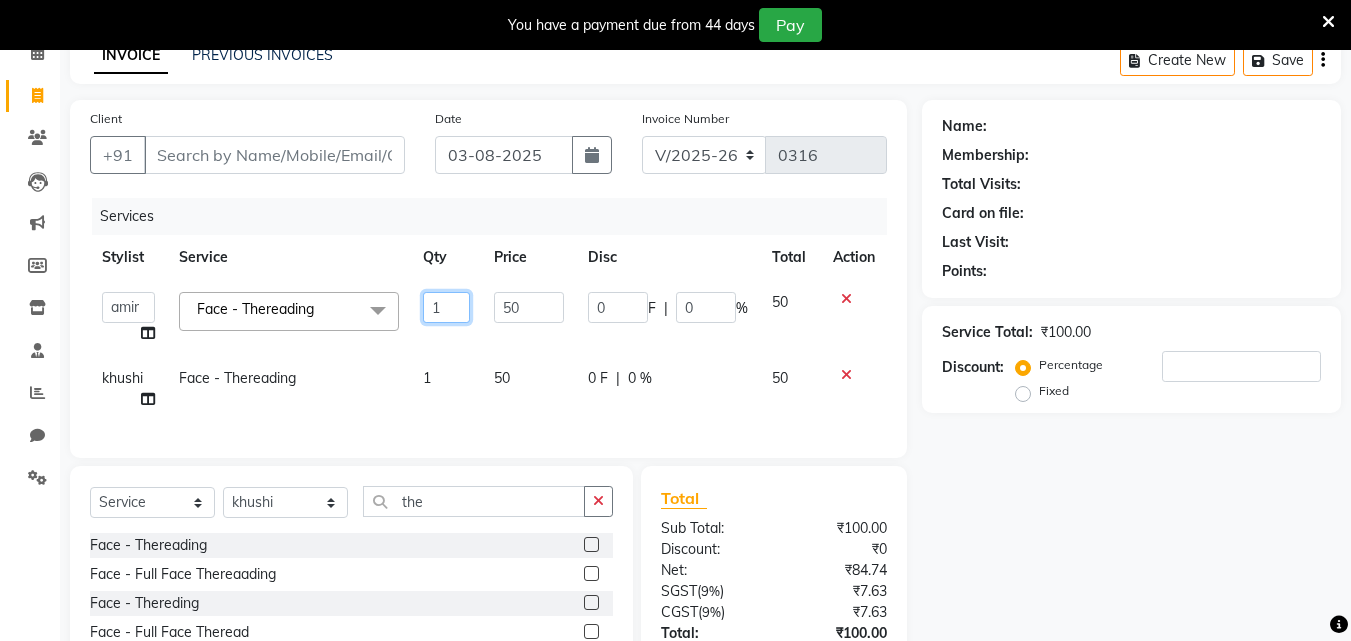 click on "1" 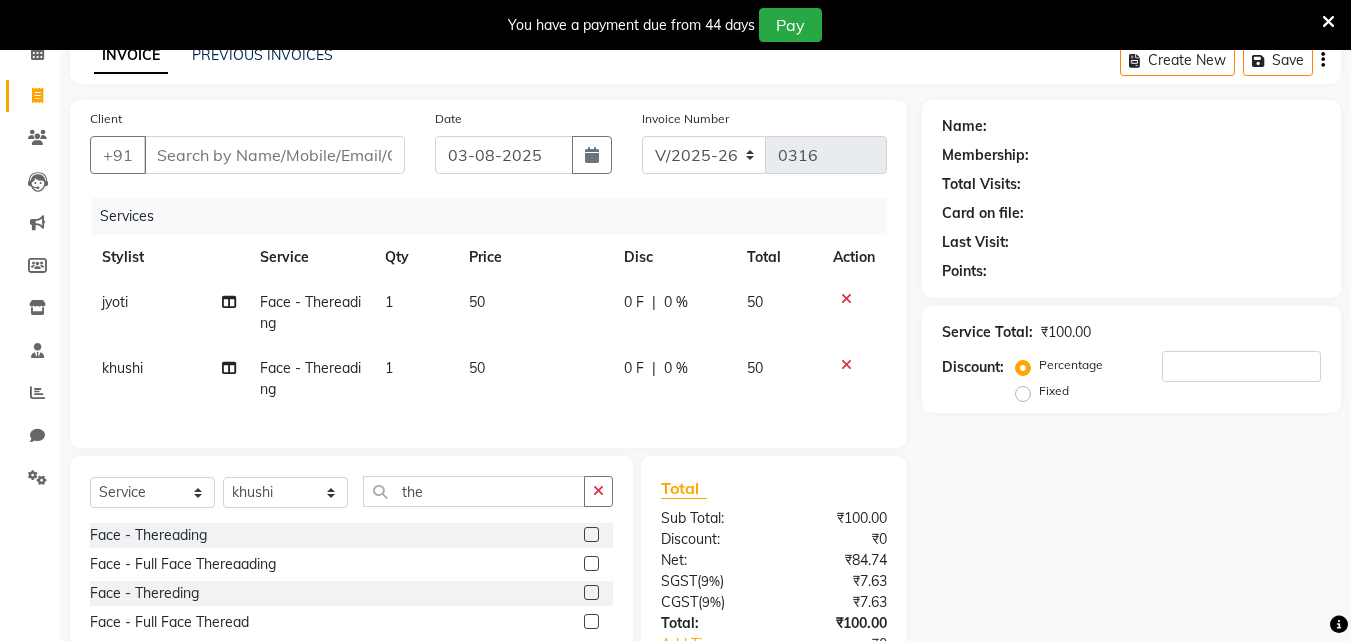 click on "1" 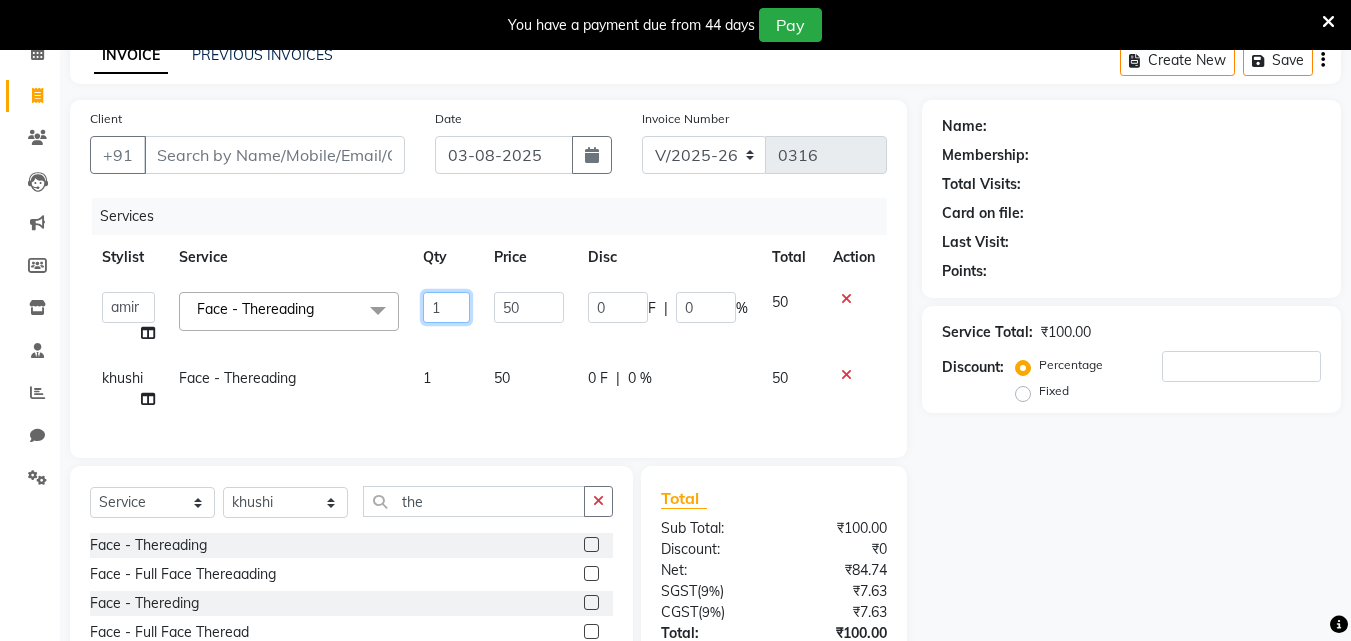 click on "1" 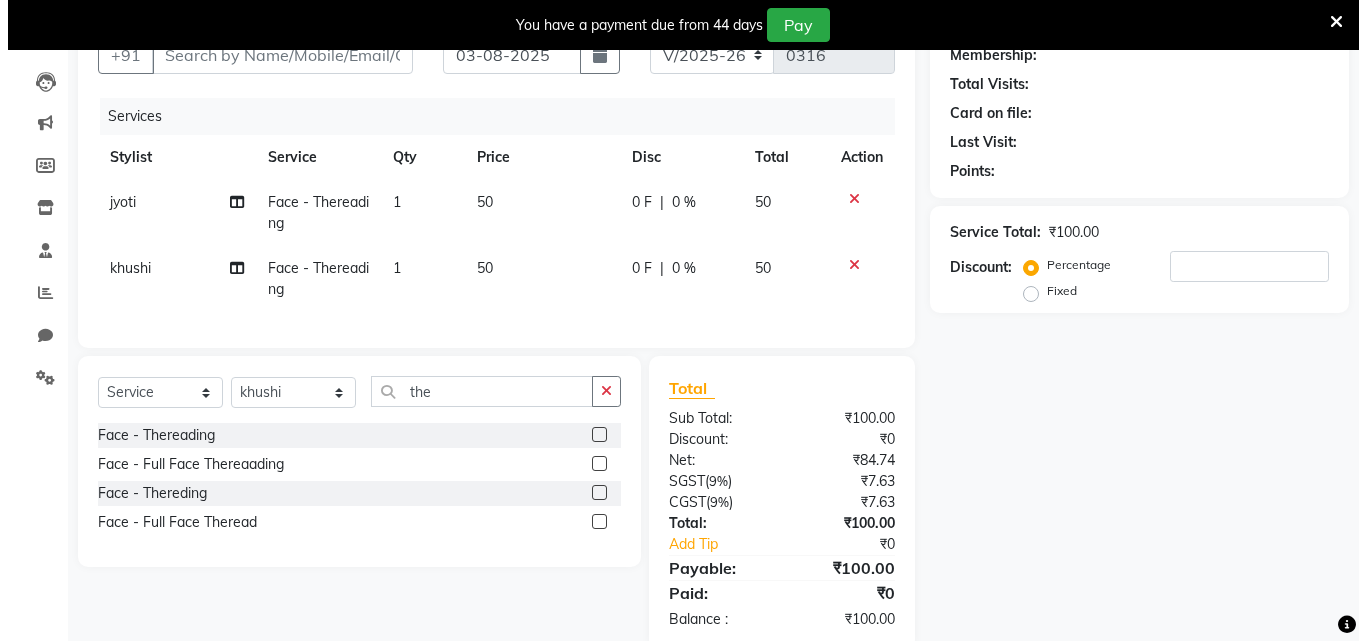 scroll, scrollTop: 0, scrollLeft: 0, axis: both 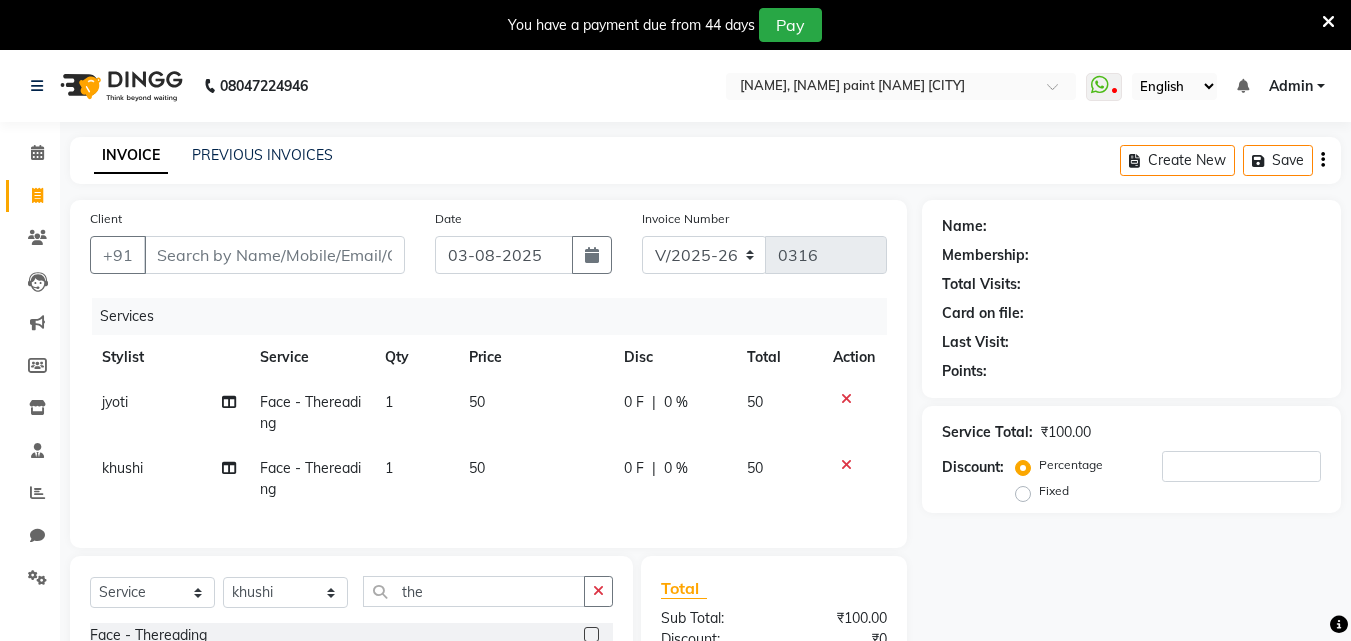 click 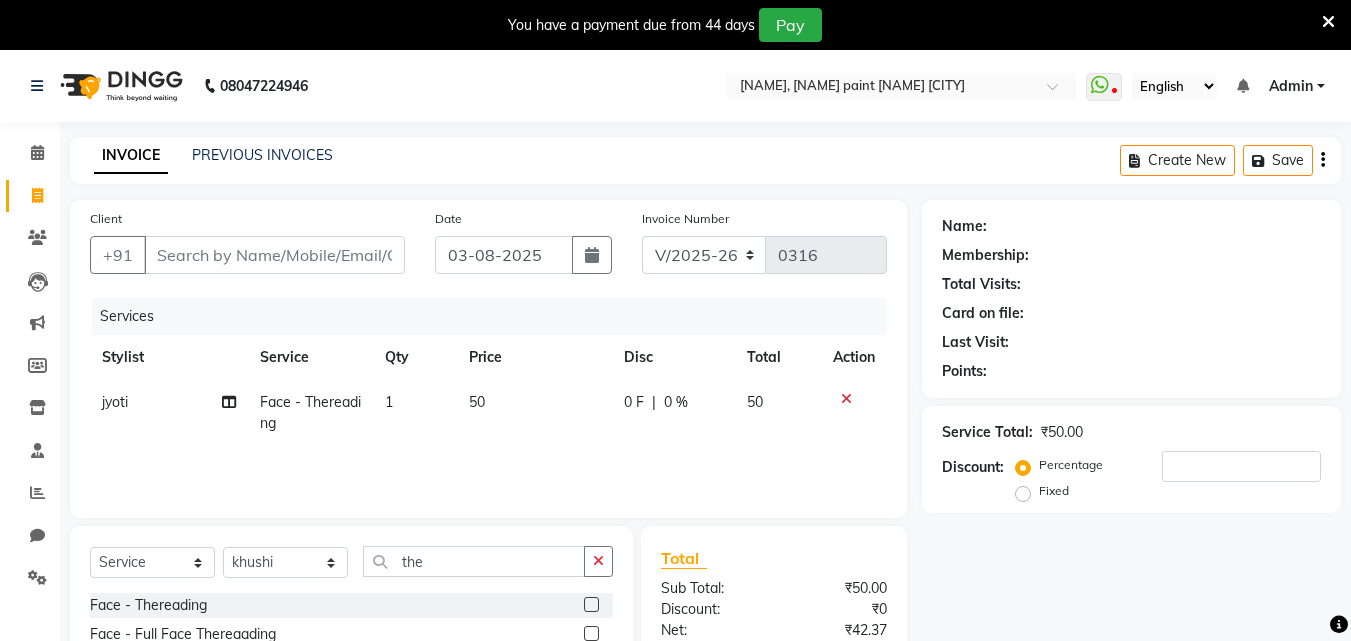 click on "1" 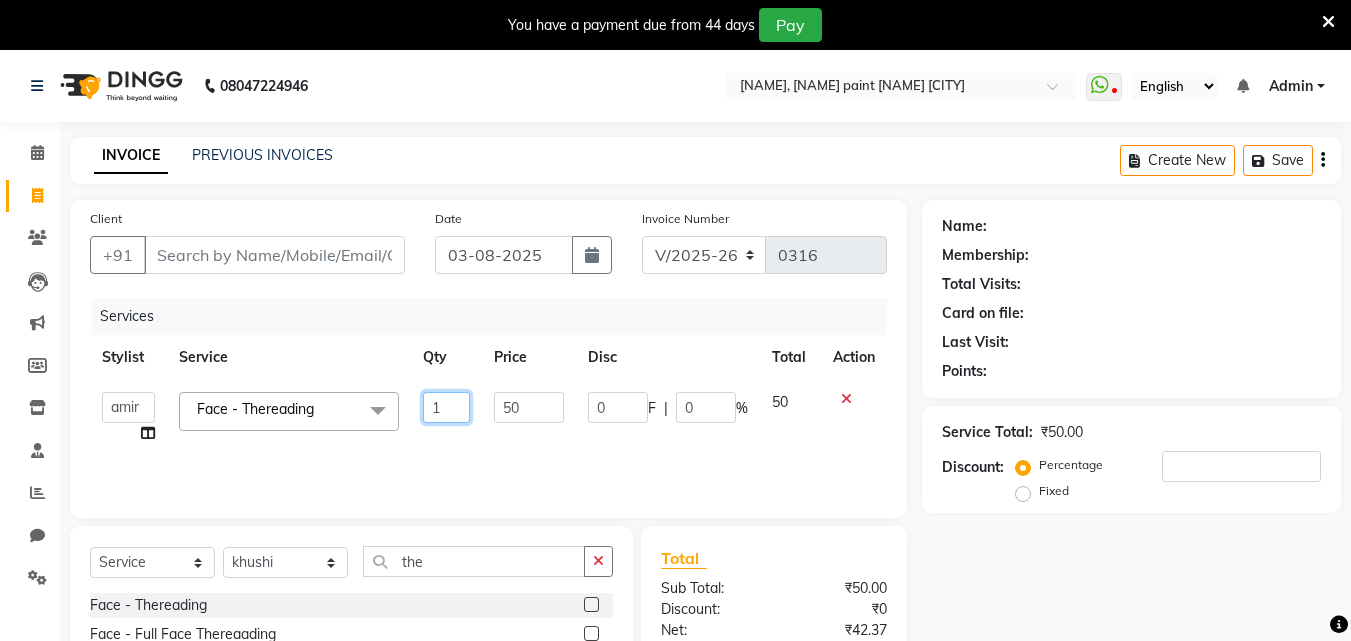 click on "1" 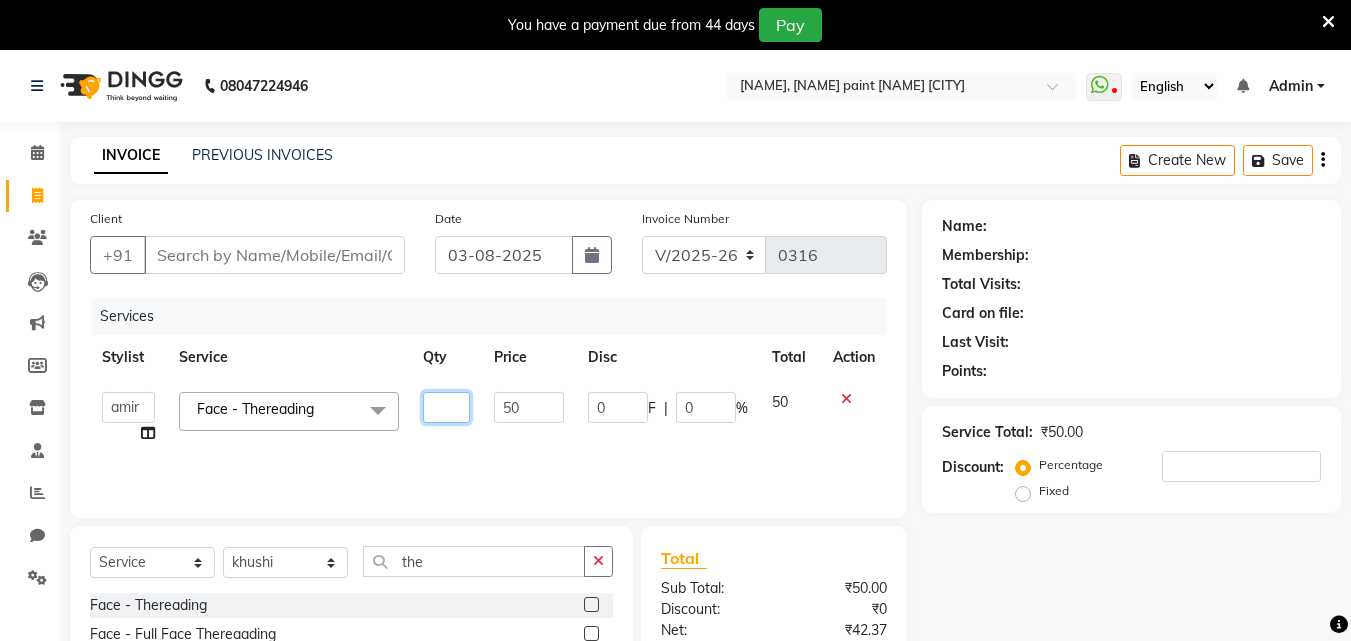 type on "8" 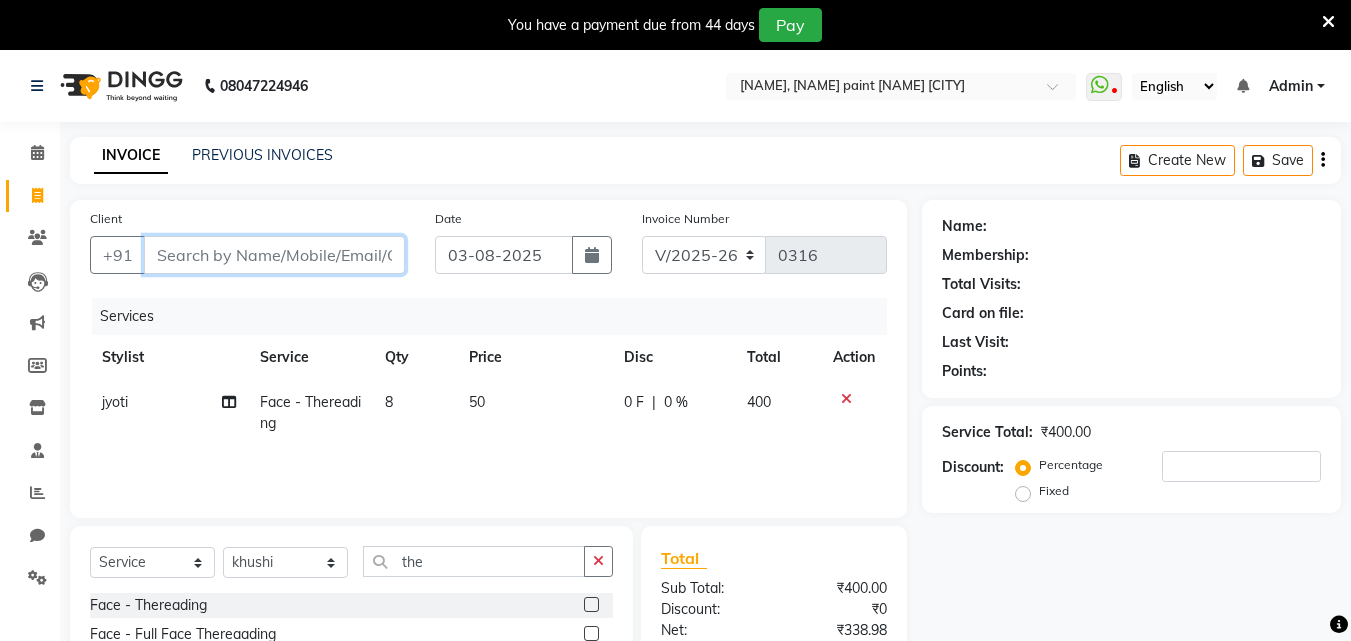 click on "Client" at bounding box center (274, 255) 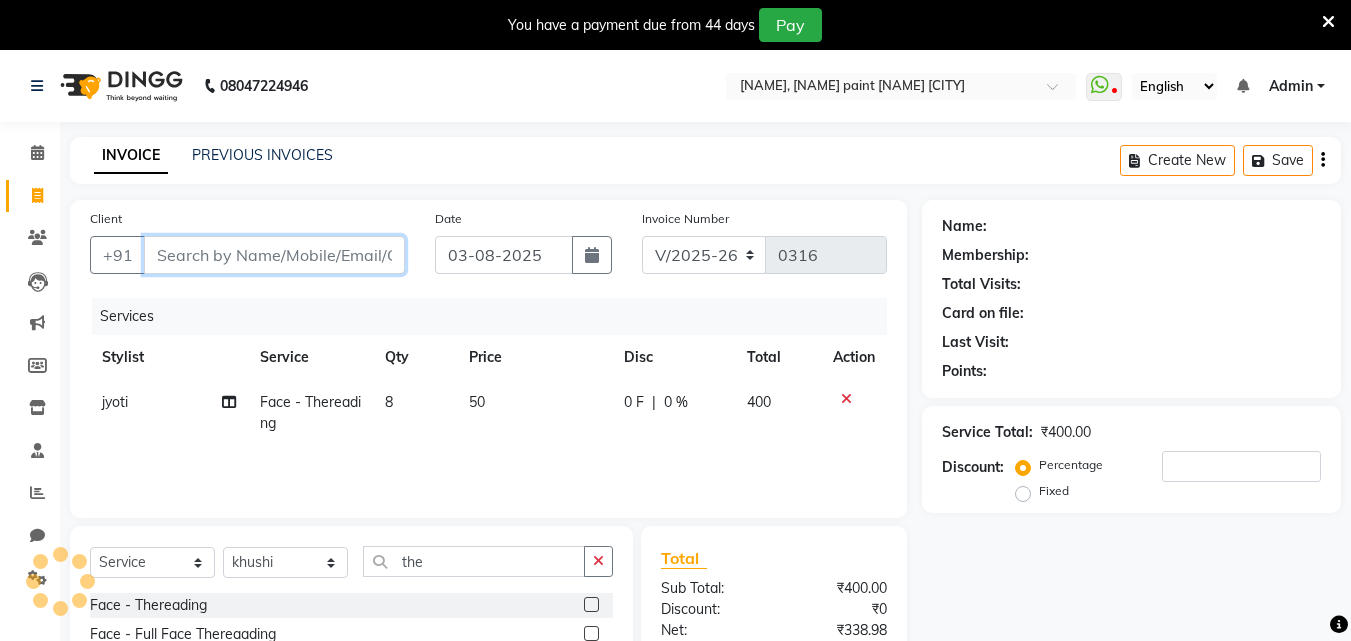 type on "9" 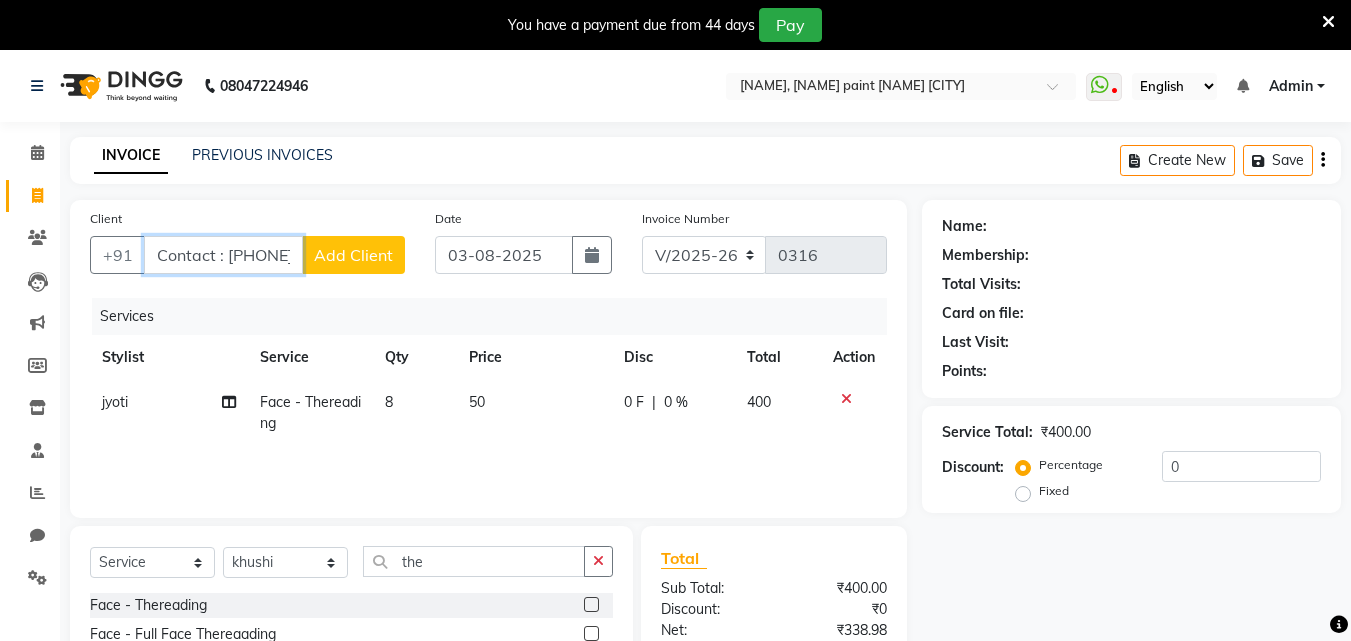 type on "Contact : [PHONE]" 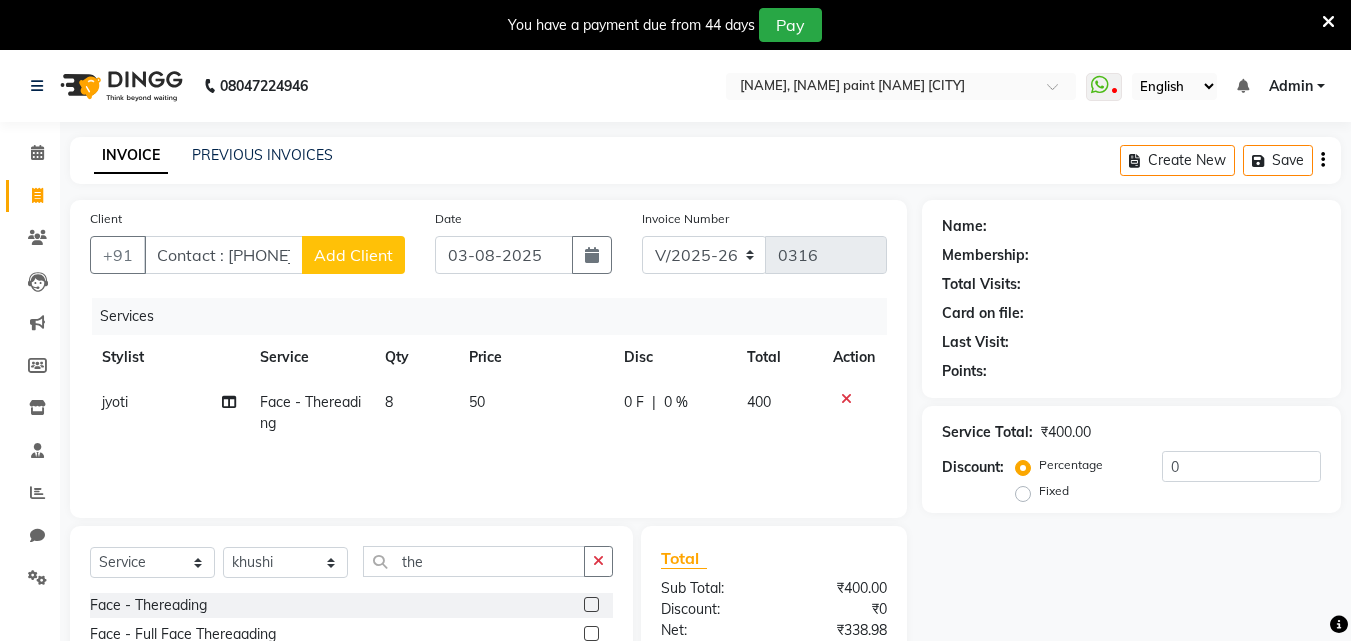 click on "Add Client" 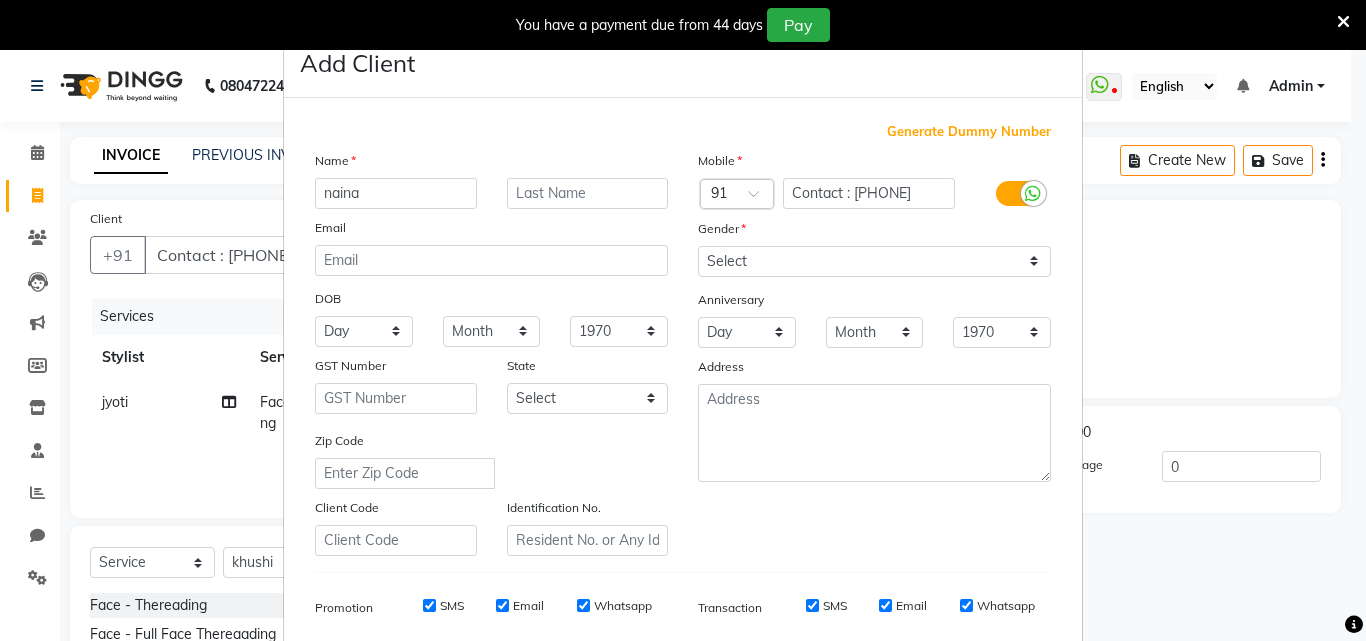 type on "naina" 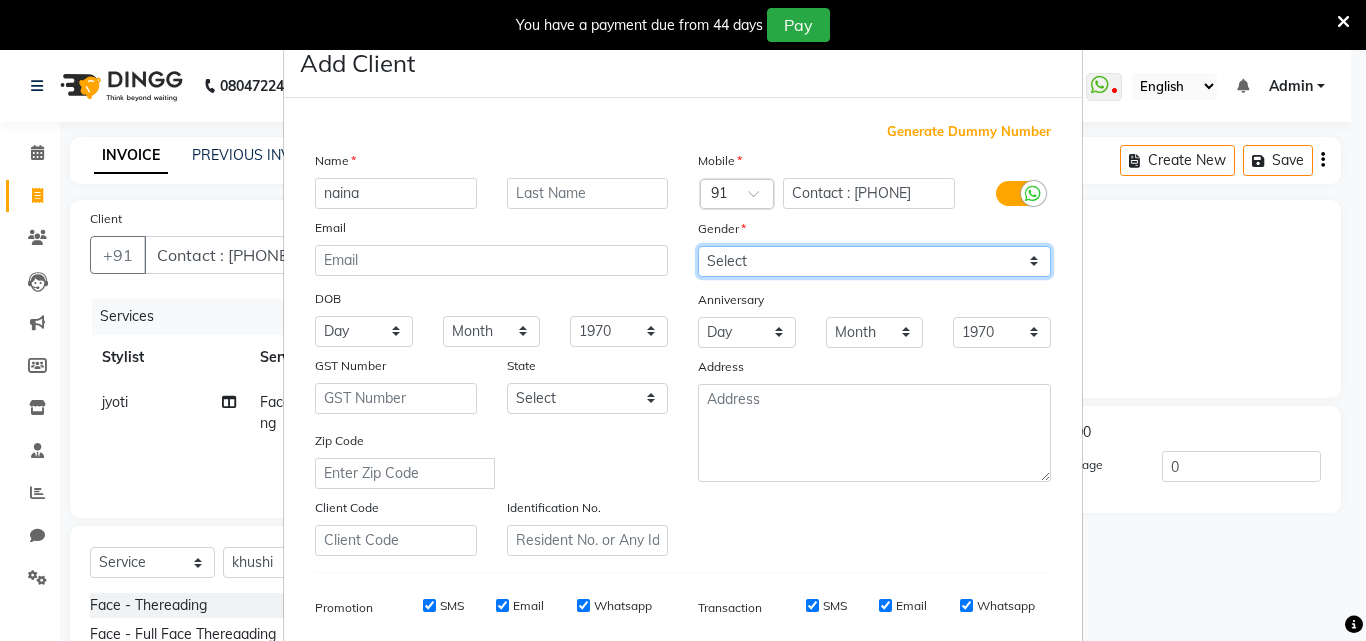 click on "Select Male Female Other Prefer Not To Say" at bounding box center (874, 261) 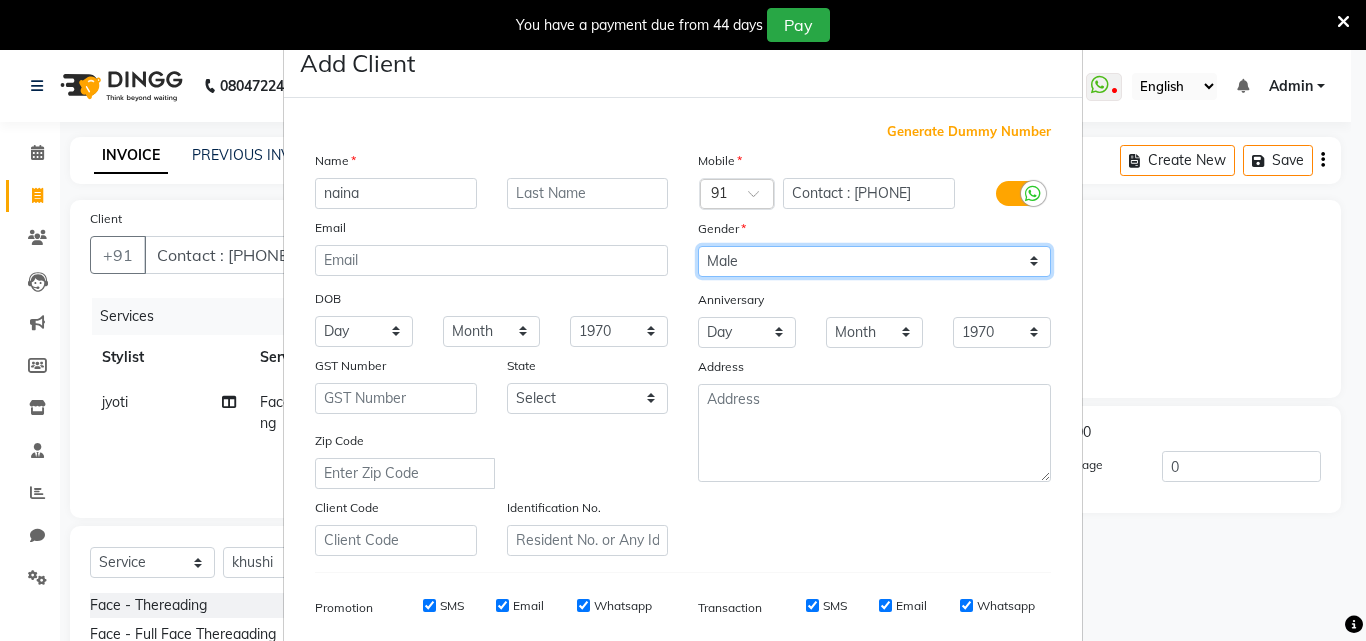 click on "Select Male Female Other Prefer Not To Say" at bounding box center [874, 261] 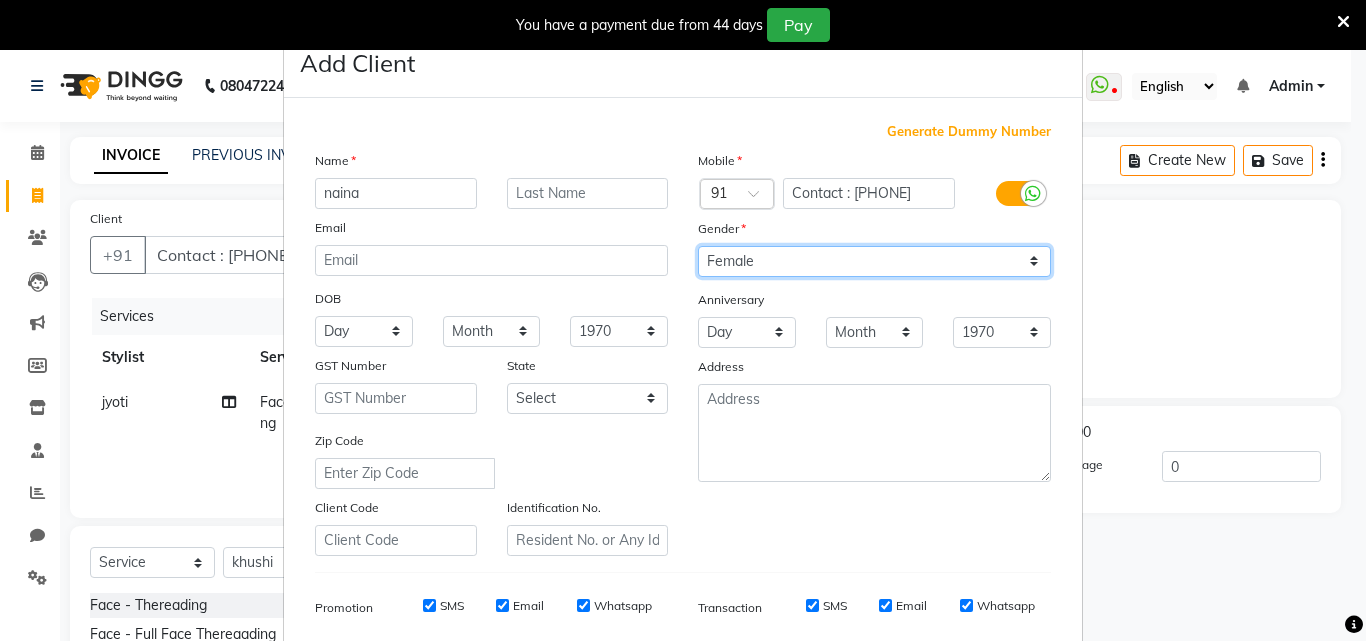 click on "Select Male Female Other Prefer Not To Say" at bounding box center (874, 261) 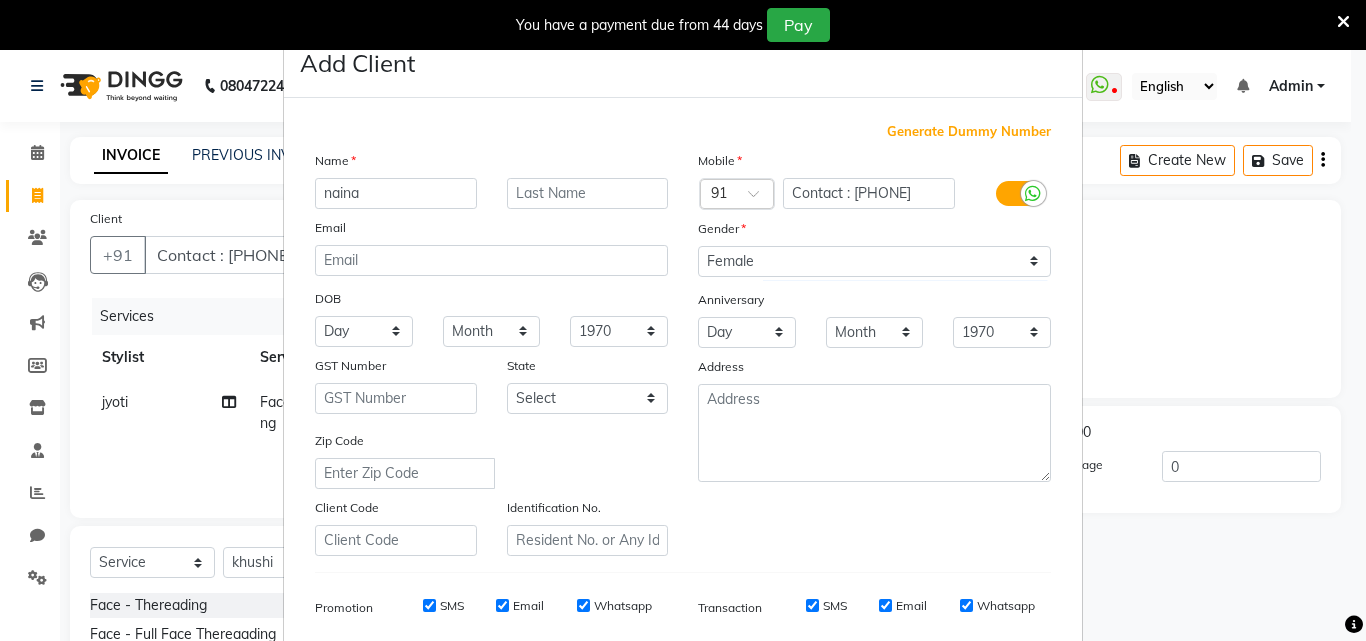 click on "Add Client Generate Dummy Number Name [NAME] Email DOB Day 01 02 03 04 05 06 07 08 09 10 11 12 13 14 15 16 17 18 19 20 21 22 23 24 25 26 27 28 29 30 31 Month January February March April May June July August September October November December 1940 1941 1942 1943 1944 1945 1946 1947 1948 1949 1950 1951 1952 1953 1954 1955 1956 1957 1958 1959 1960 1961 1962 1963 1964 1965 1966 1967 1968 1969 1970 1971 1972 1973 1974 1975 1976 1977 1978 1979 1980 1981 1982 1983 1984 1985 1986 1987 1988 1989 1990 1991 1992 1993 1994 1995 1996 1997 1998 1999 2000 2001 2002 2003 2004 2005 2006 2007 2008 2009 2010 2011 2012 2013 2014 2015 2016 2017 2018 2019 2020 2021 2022 2023 2024 GST Number State Select Andaman and Nicobar Islands Andhra Pradesh Arunachal Pradesh Assam Bihar Chandigarh Chhattisgarh Dadra and Nagar Haveli Daman and Diu Delhi Goa Gujarat Haryana Himachal Pradesh Jammu and Kashmir Jharkhand Karnataka Kerala Lakshadweep Madhya Pradesh Maharashtra Manipur Meghalaya Mizoram Nagaland Odisha Pondicherry Punjab Rajasthan" at bounding box center (683, 320) 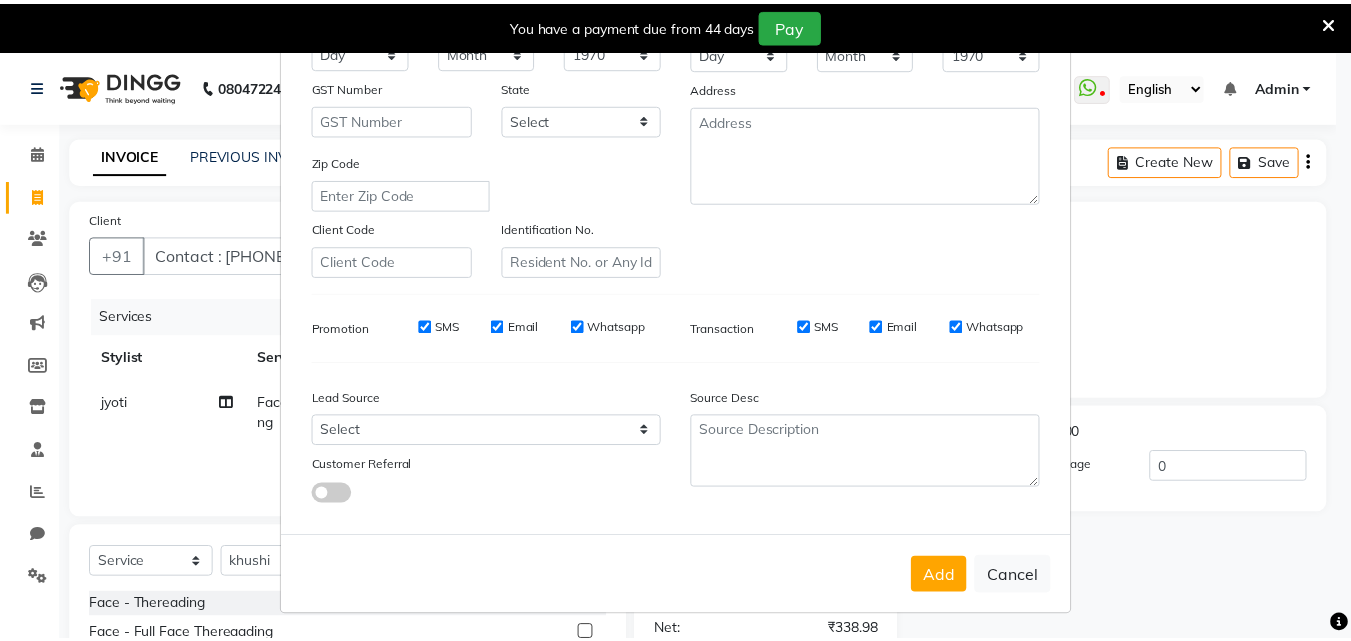scroll, scrollTop: 282, scrollLeft: 0, axis: vertical 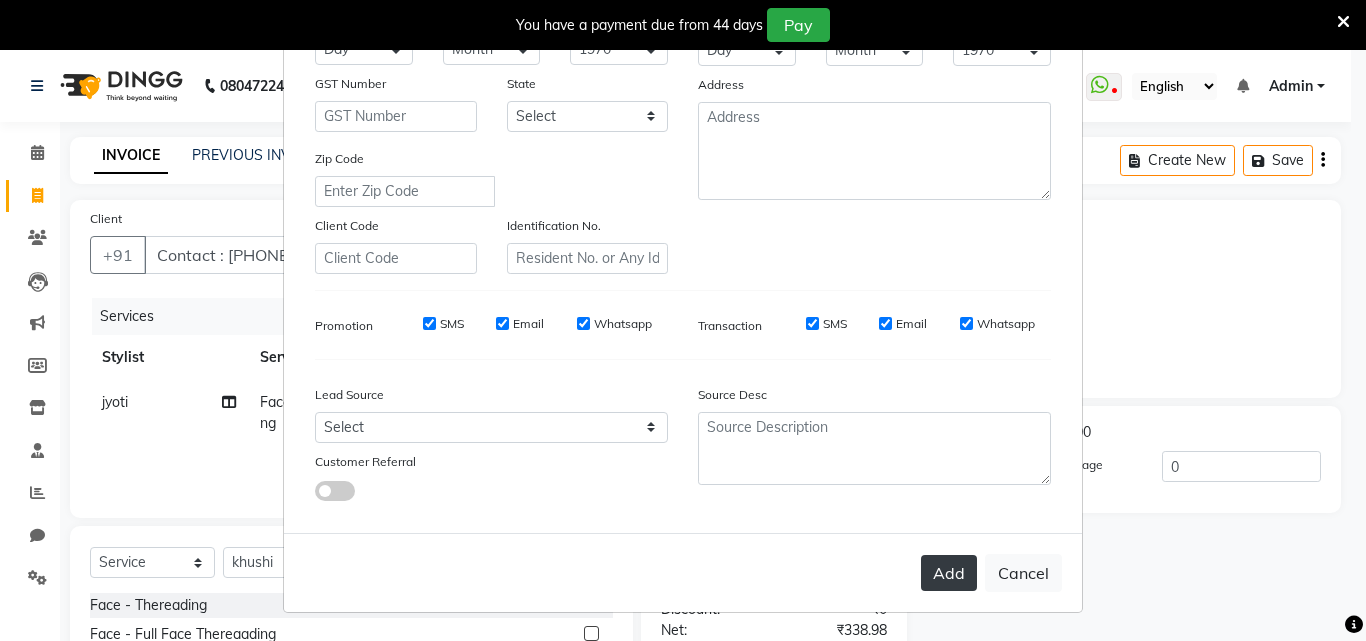 click on "Add" at bounding box center [949, 573] 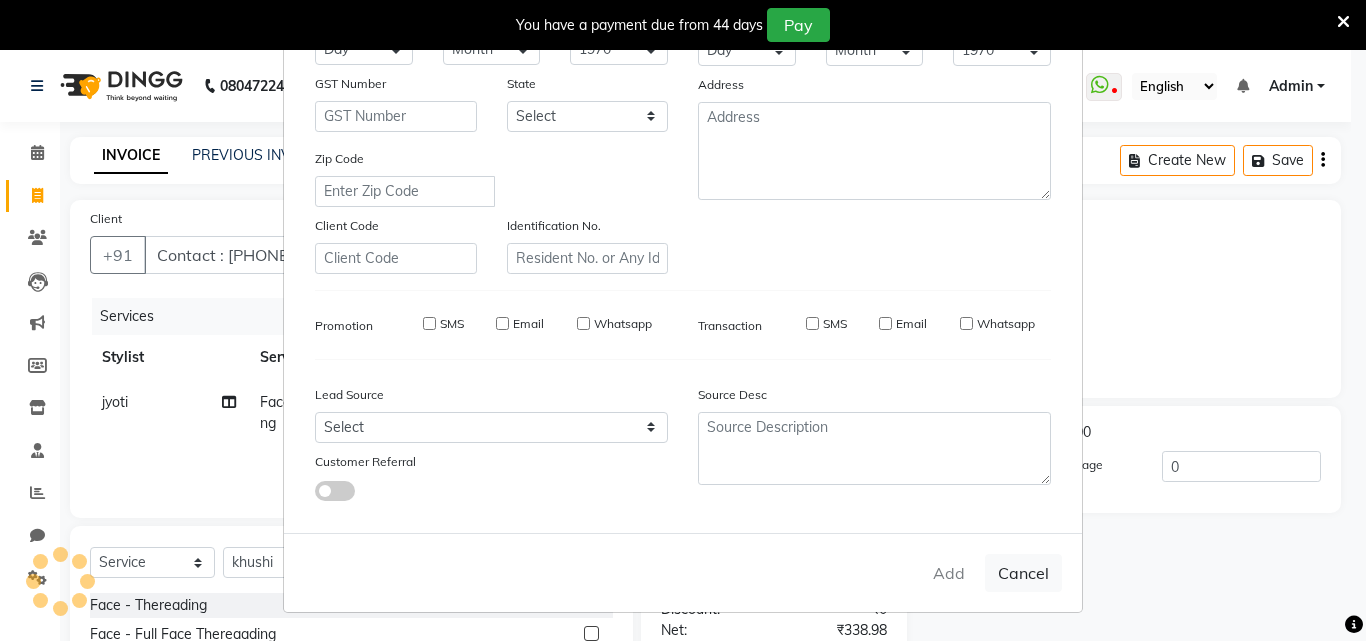 type 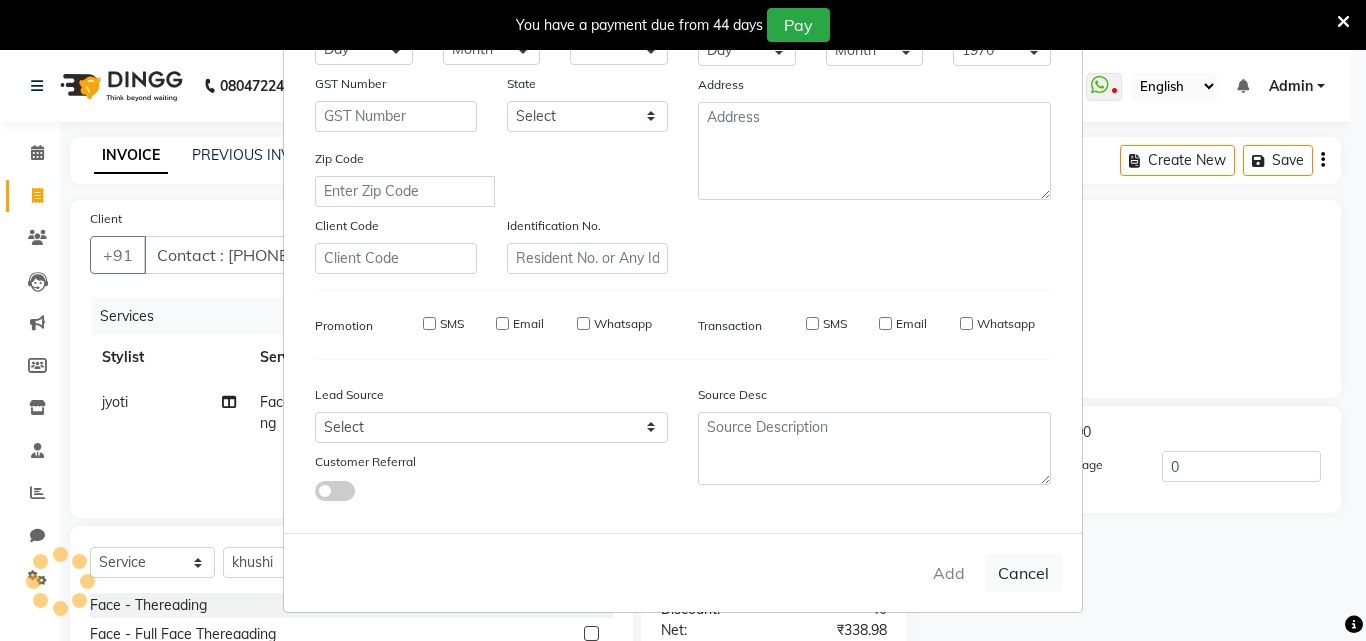 select 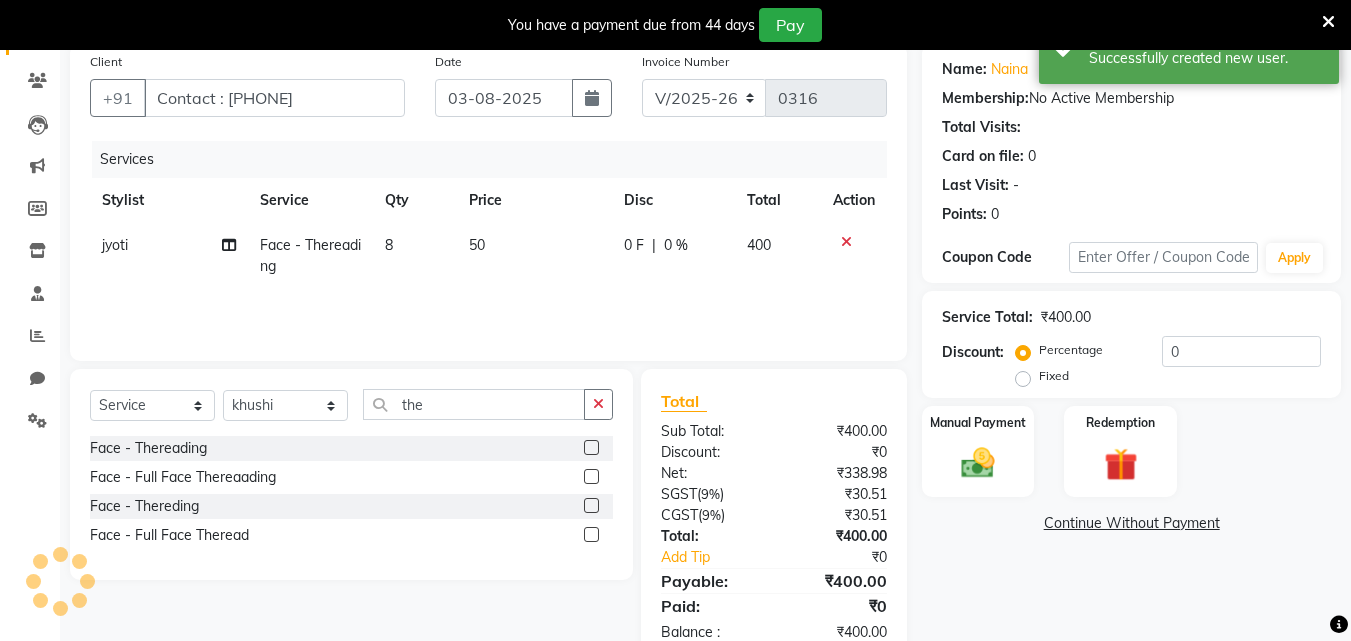 scroll, scrollTop: 160, scrollLeft: 0, axis: vertical 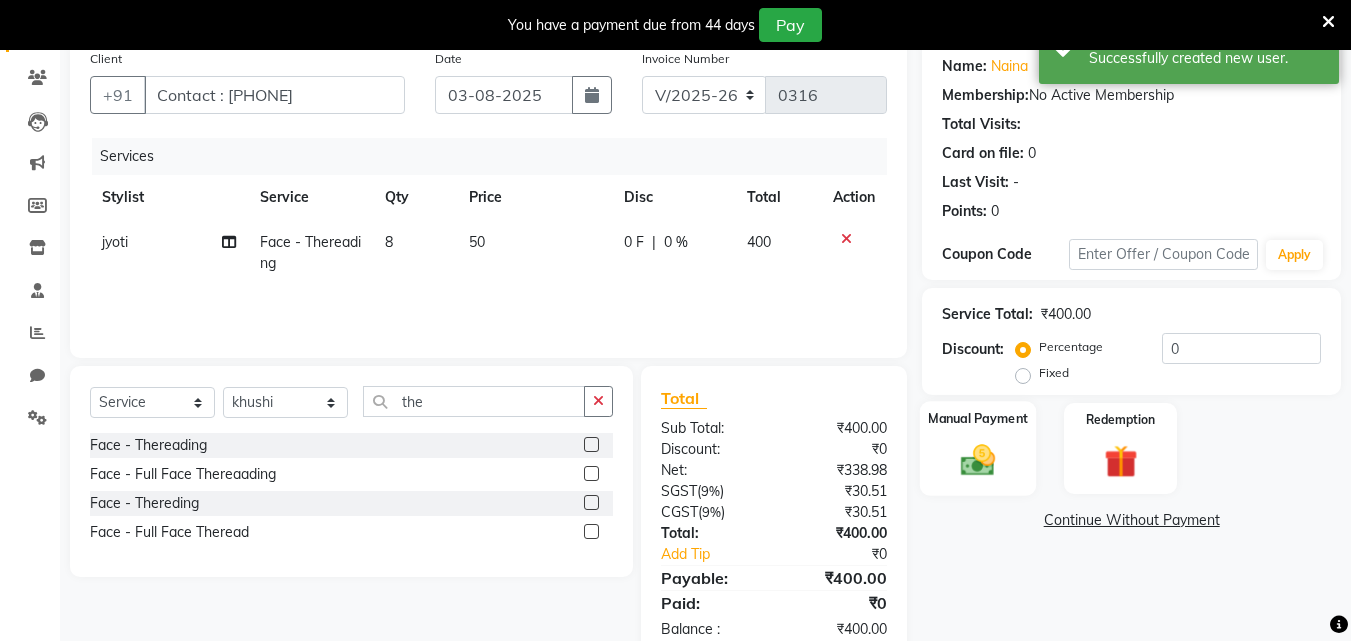 click 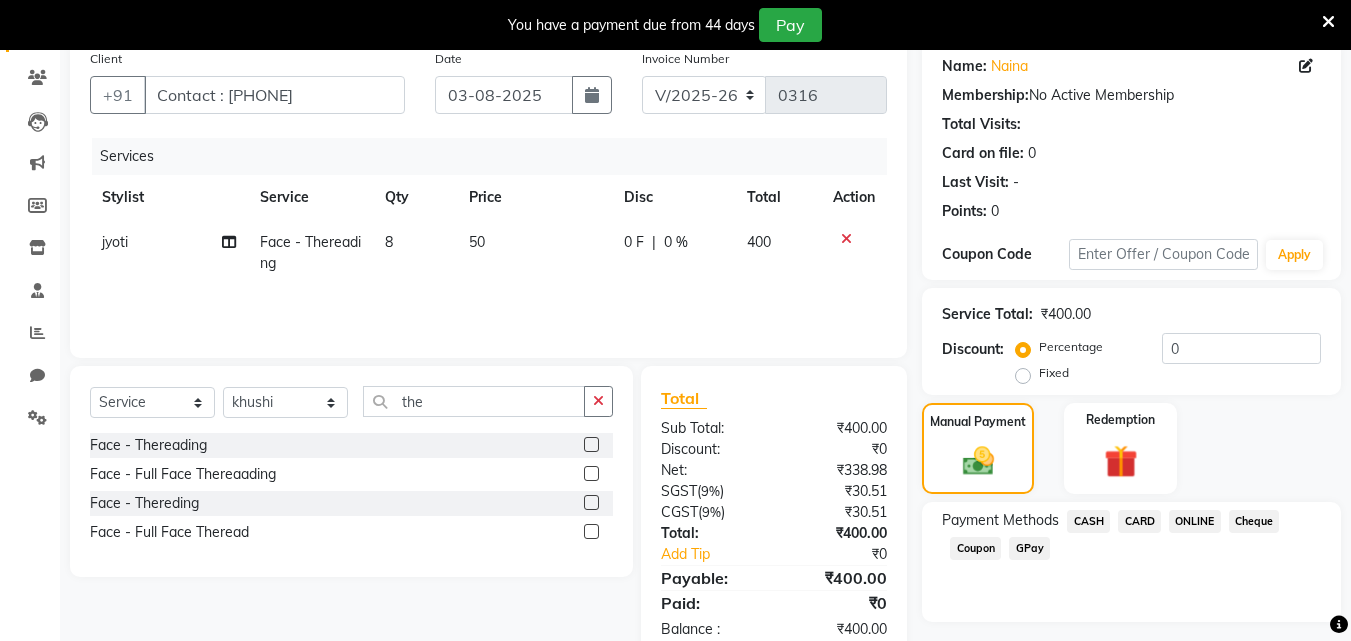 click on "CASH" 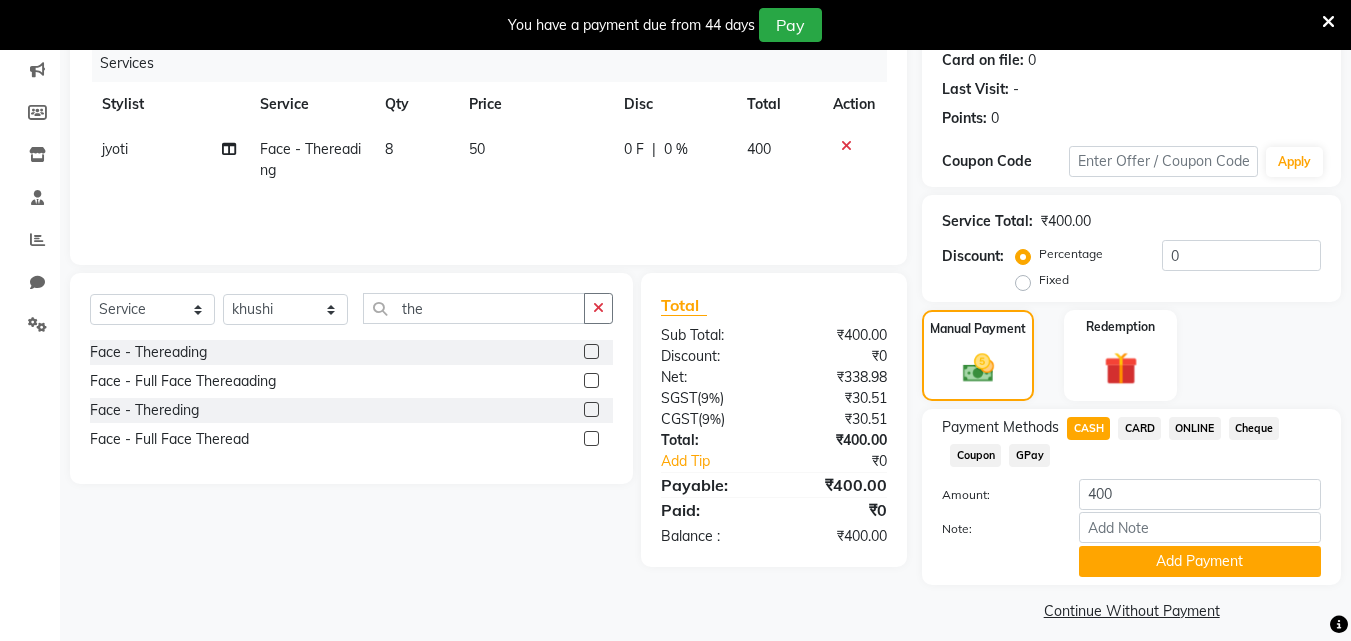 scroll, scrollTop: 268, scrollLeft: 0, axis: vertical 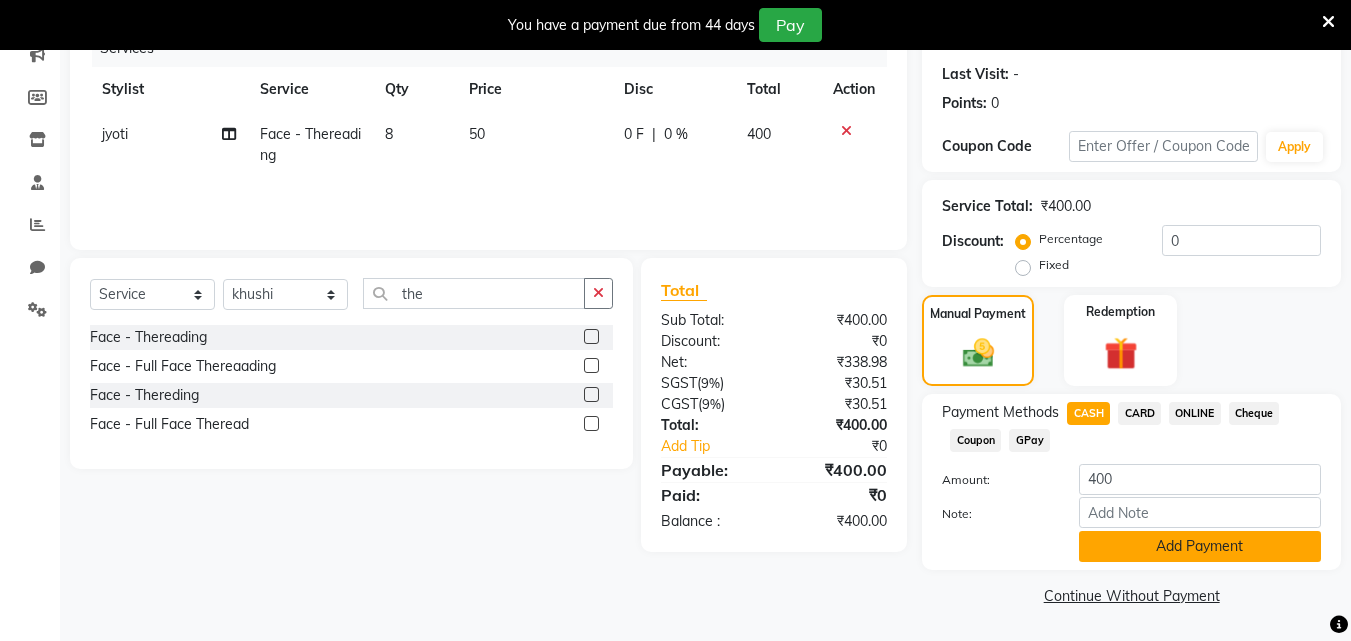 click on "Add Payment" 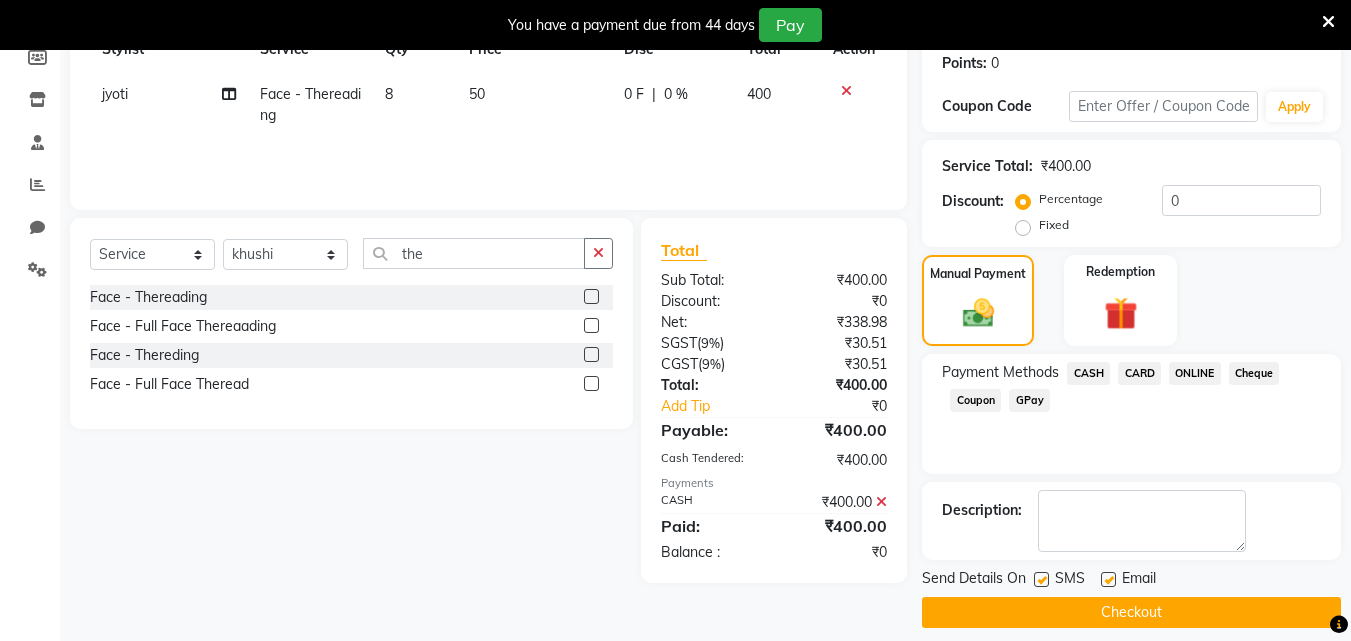 scroll, scrollTop: 325, scrollLeft: 0, axis: vertical 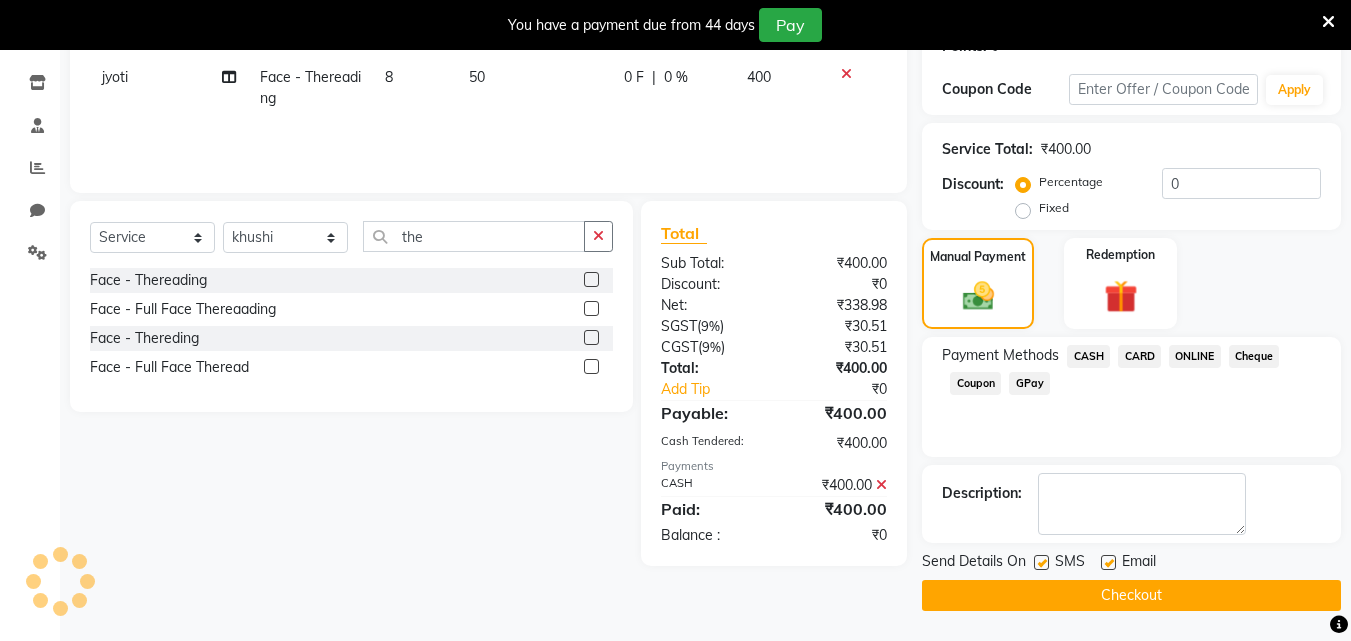 click on "Checkout" 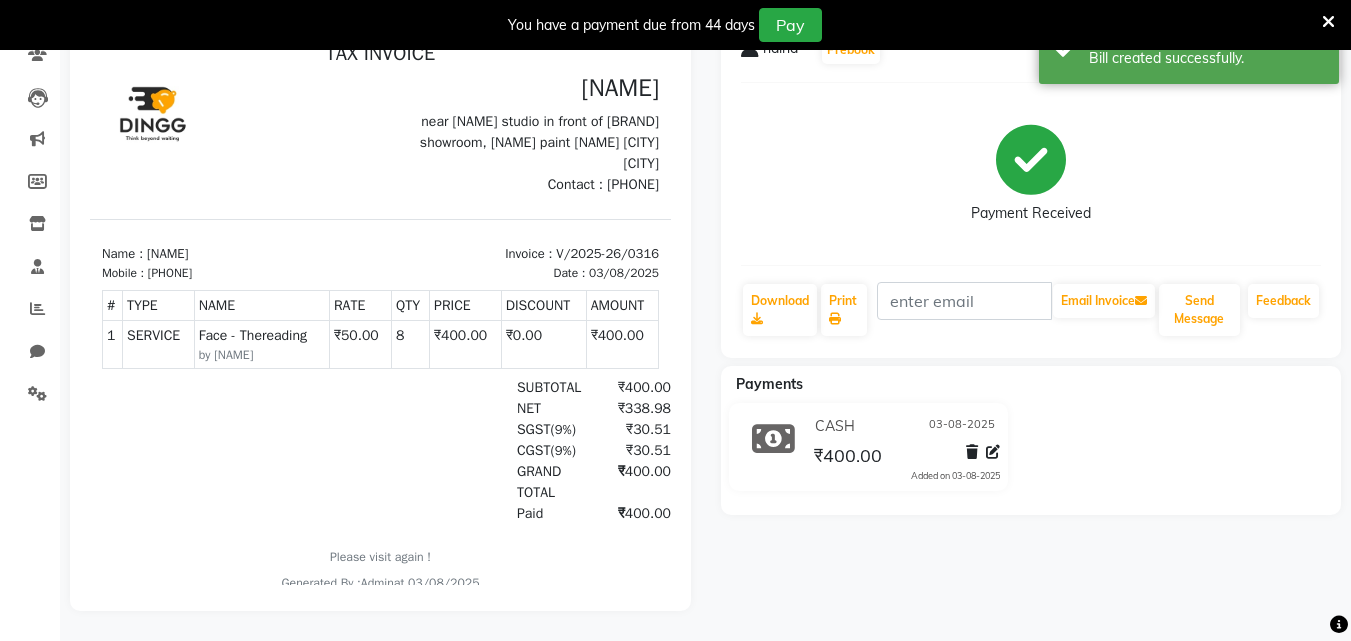 scroll, scrollTop: 0, scrollLeft: 0, axis: both 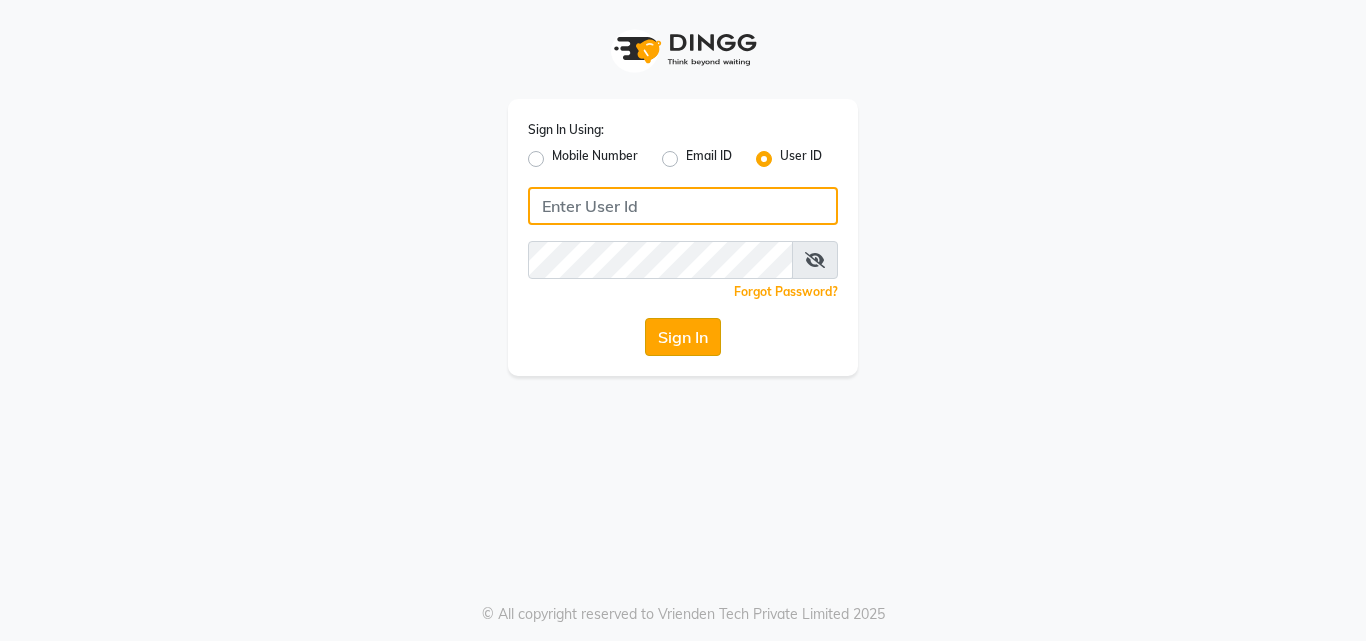 type on "[EMAIL]" 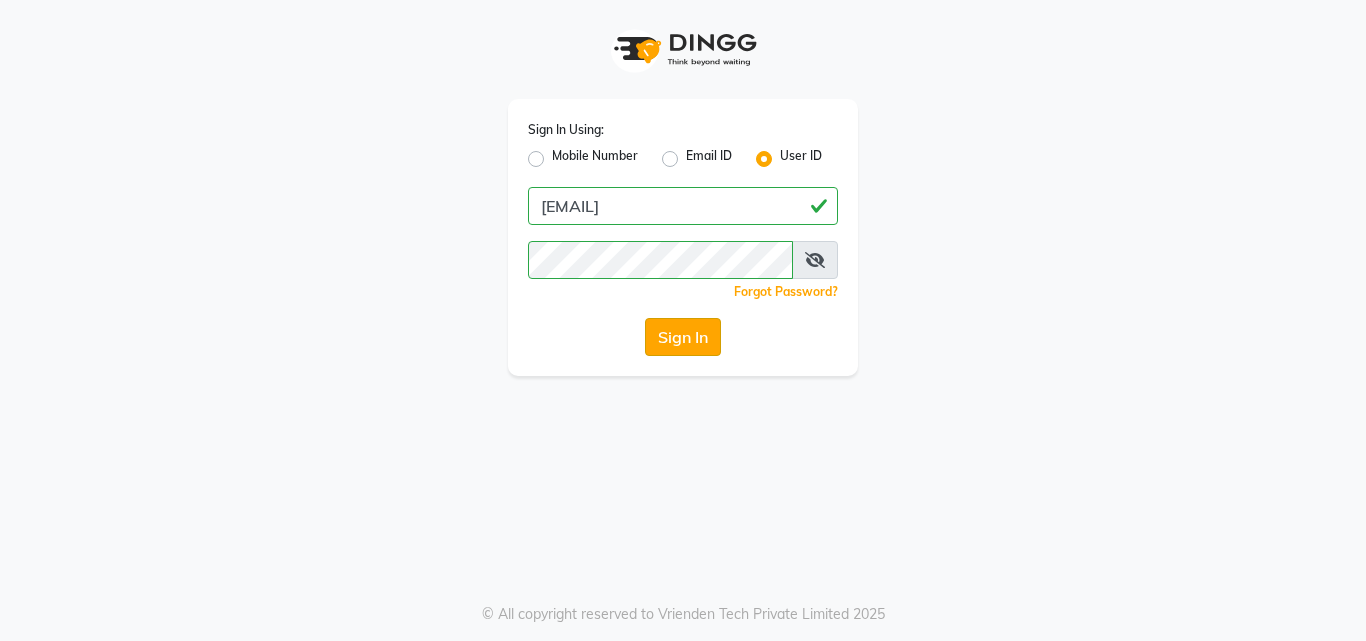 click on "Sign In" 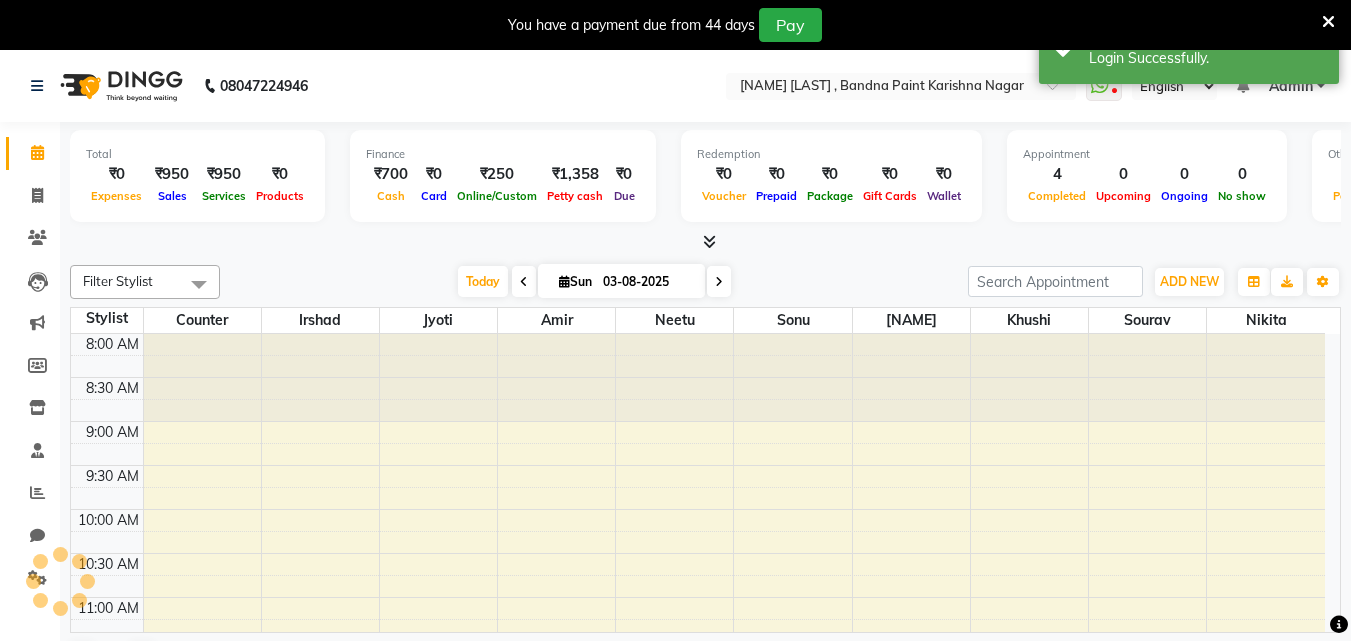 scroll, scrollTop: 0, scrollLeft: 0, axis: both 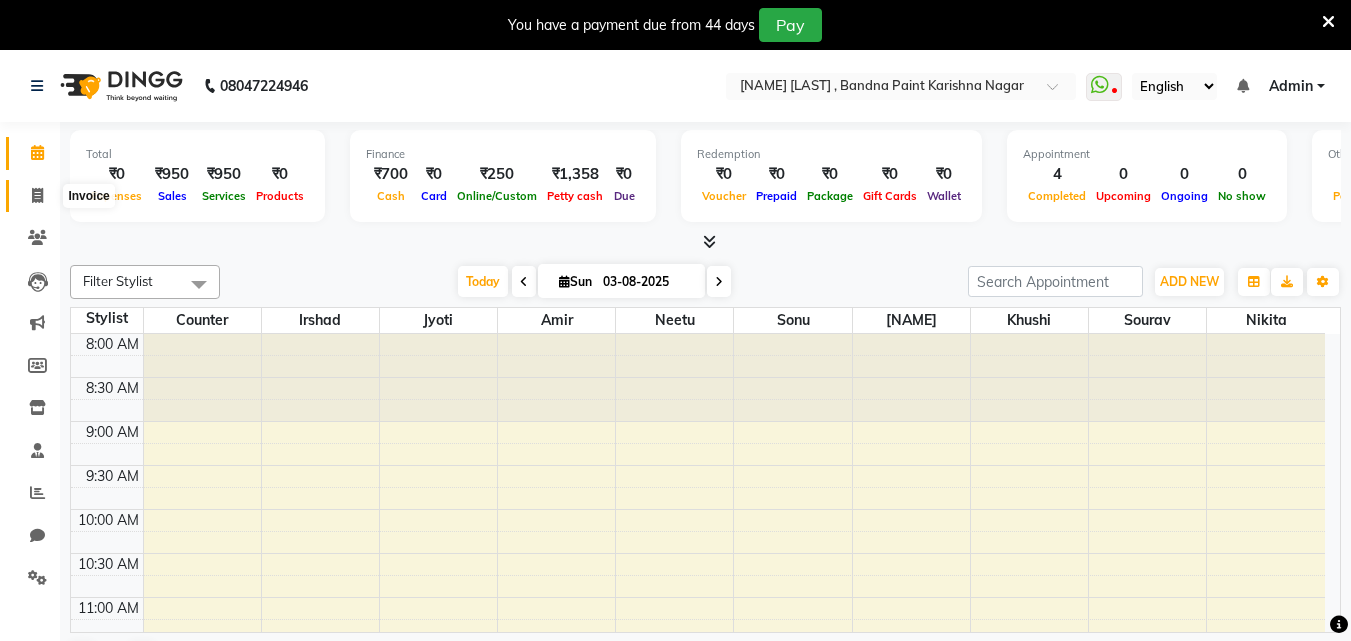 click 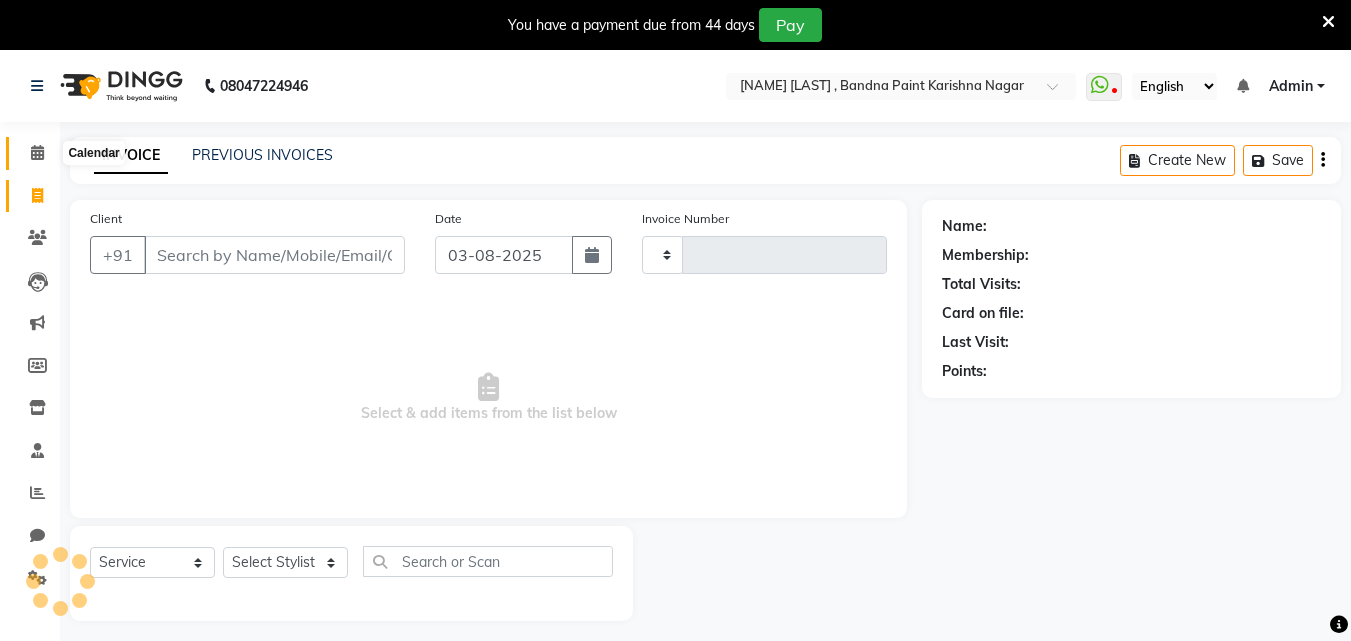 click 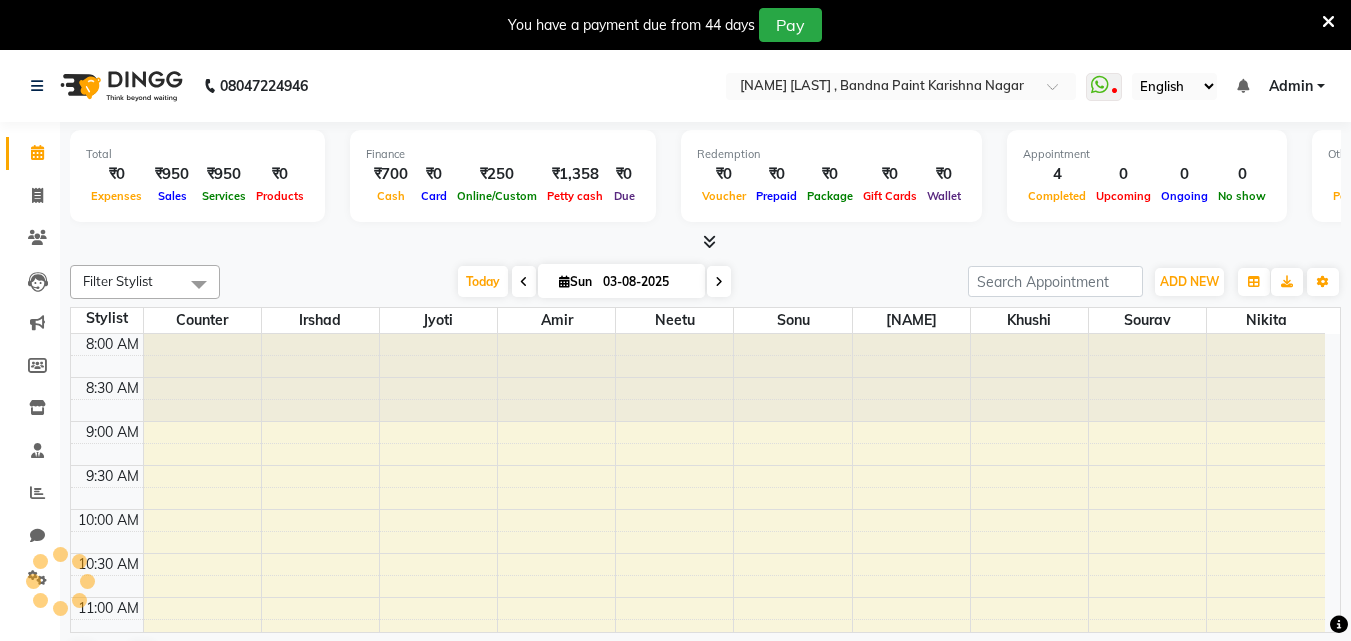 scroll, scrollTop: 0, scrollLeft: 0, axis: both 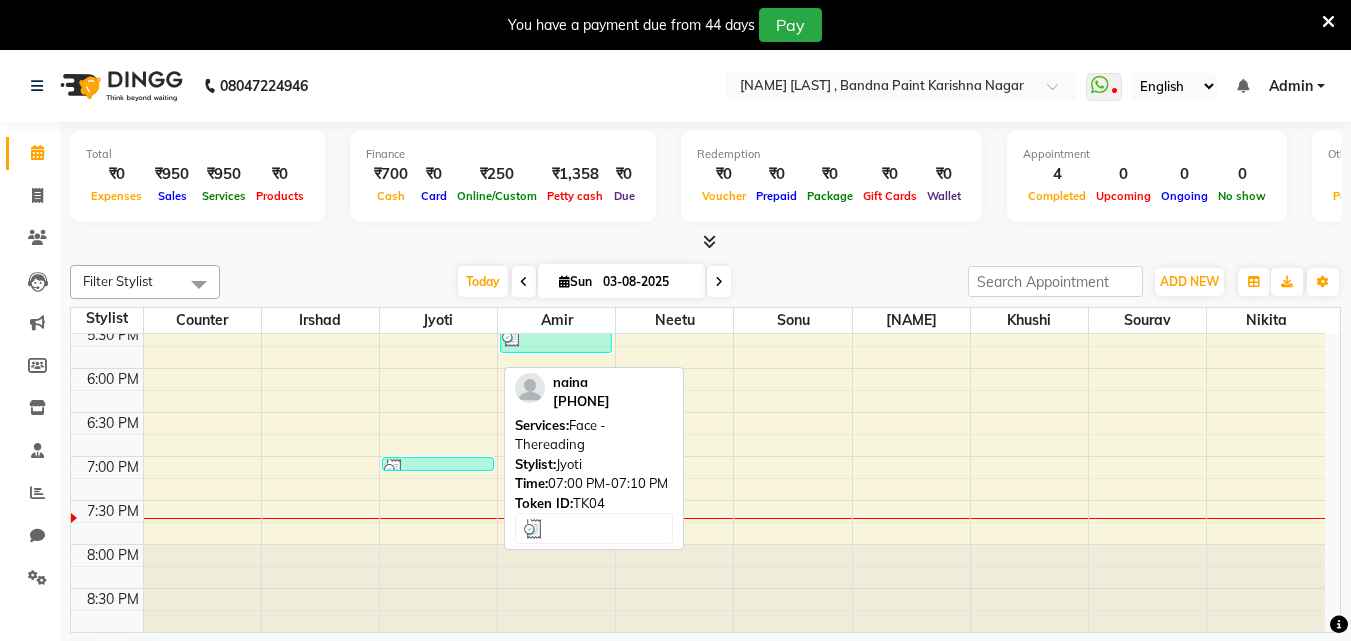click at bounding box center (438, 469) 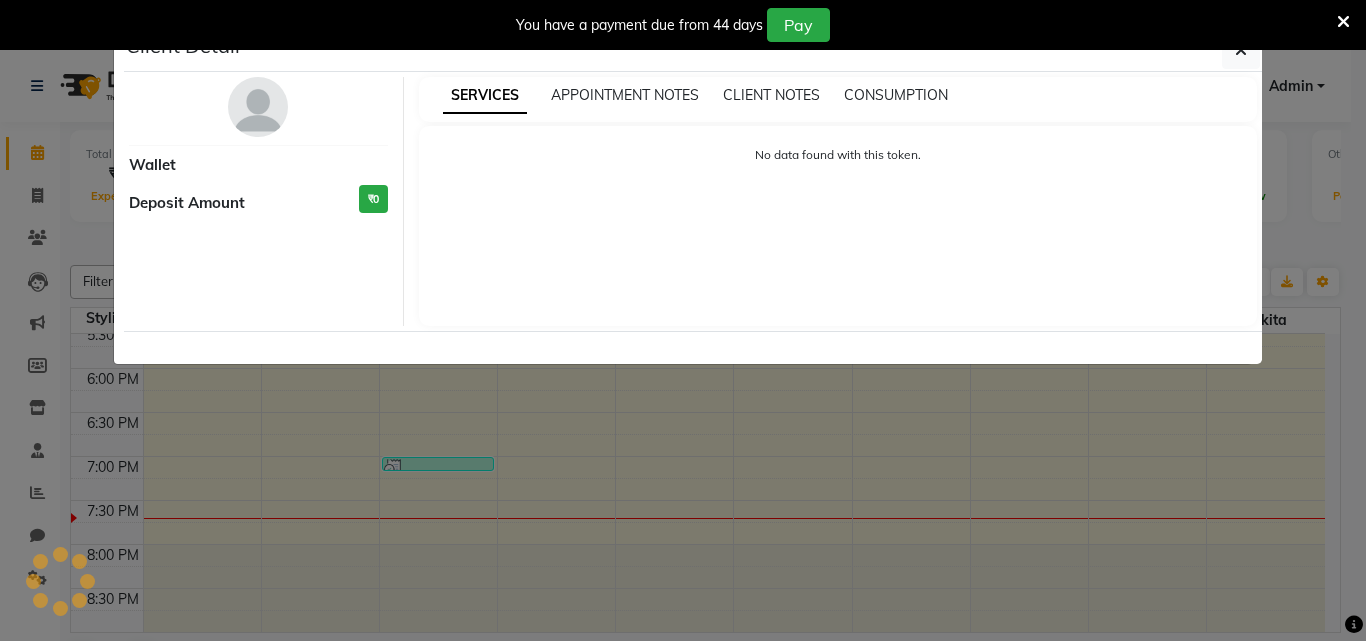 select on "3" 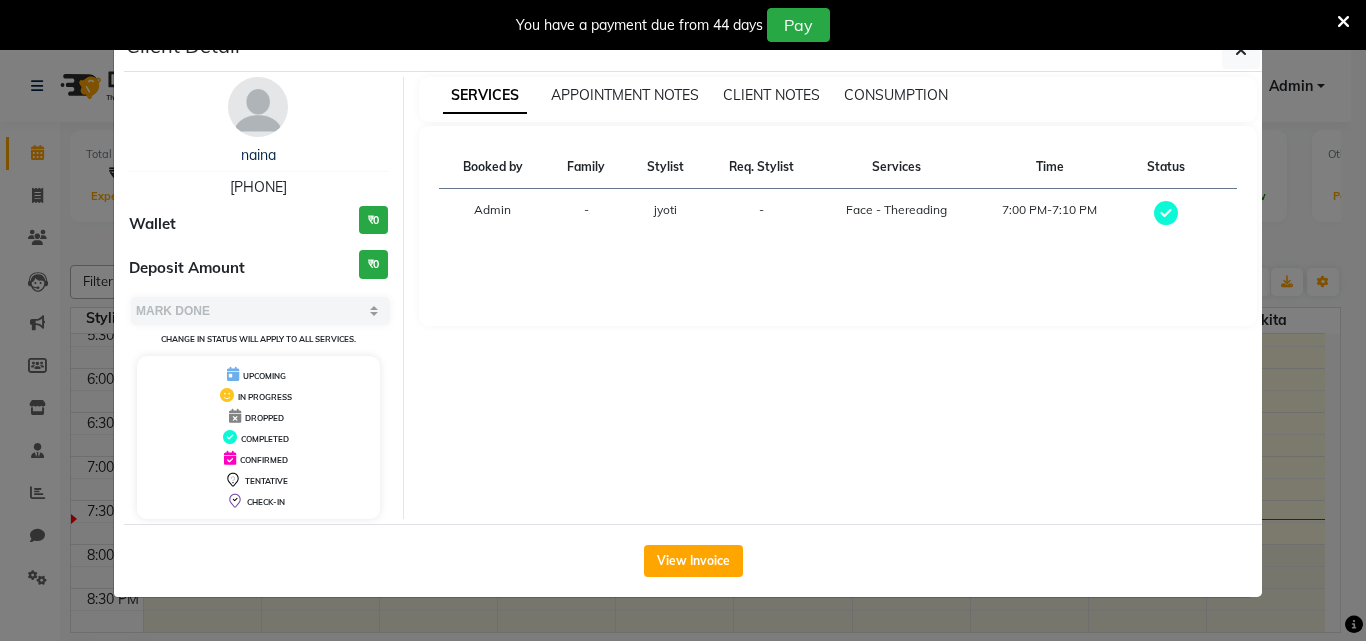 click on "View Invoice" 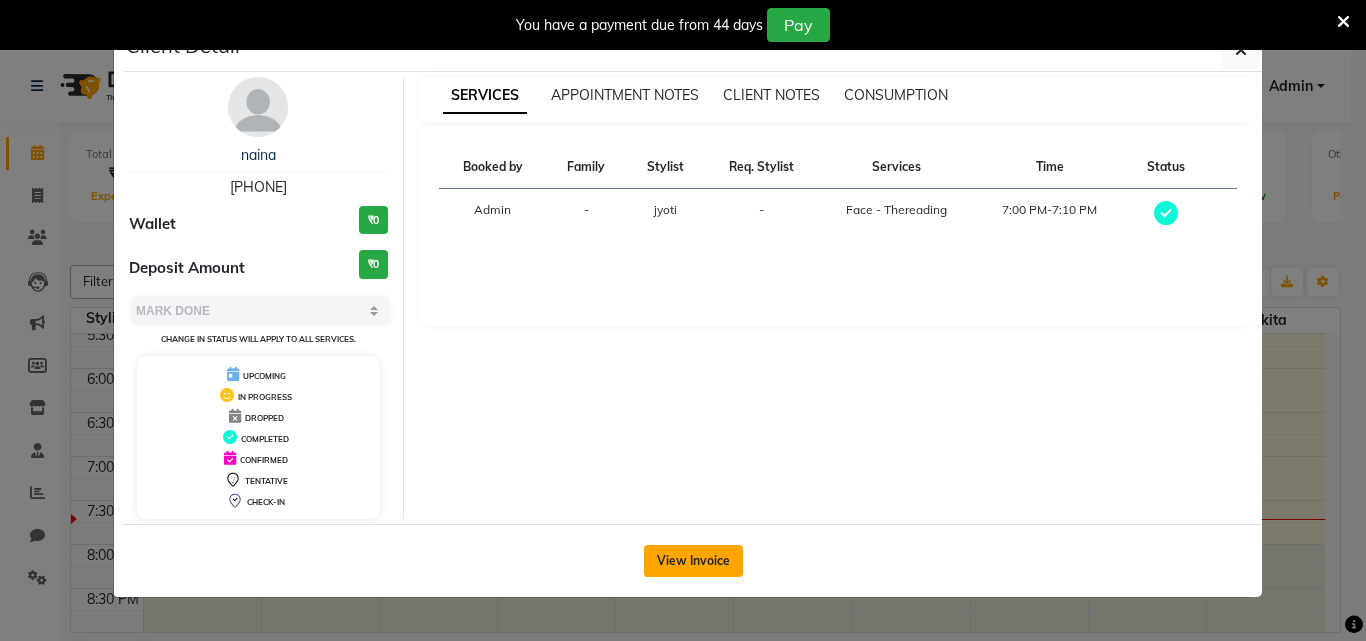 click on "View Invoice" 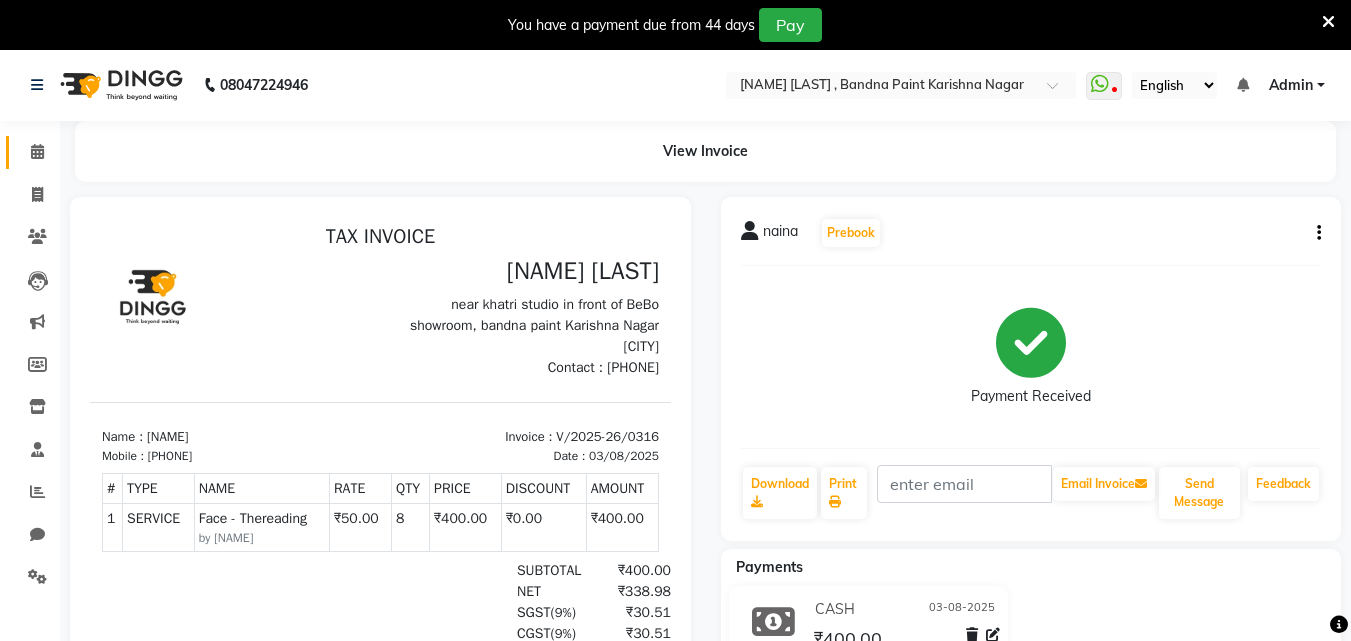 scroll, scrollTop: 0, scrollLeft: 0, axis: both 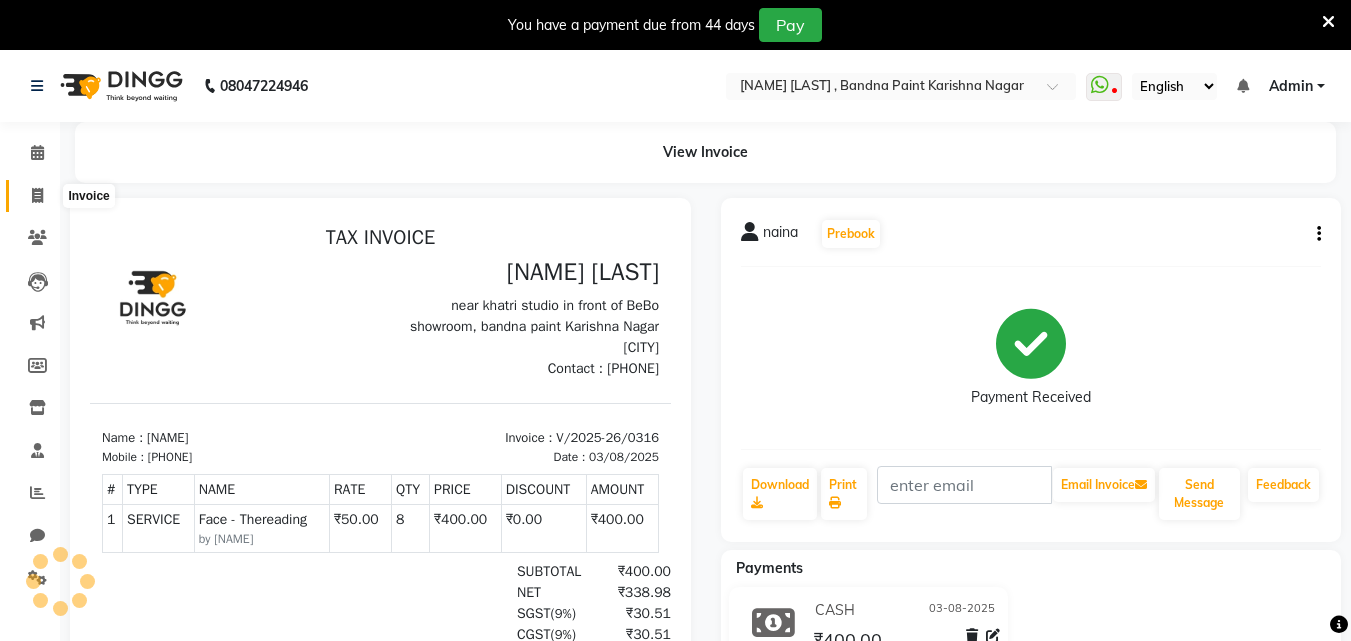 click 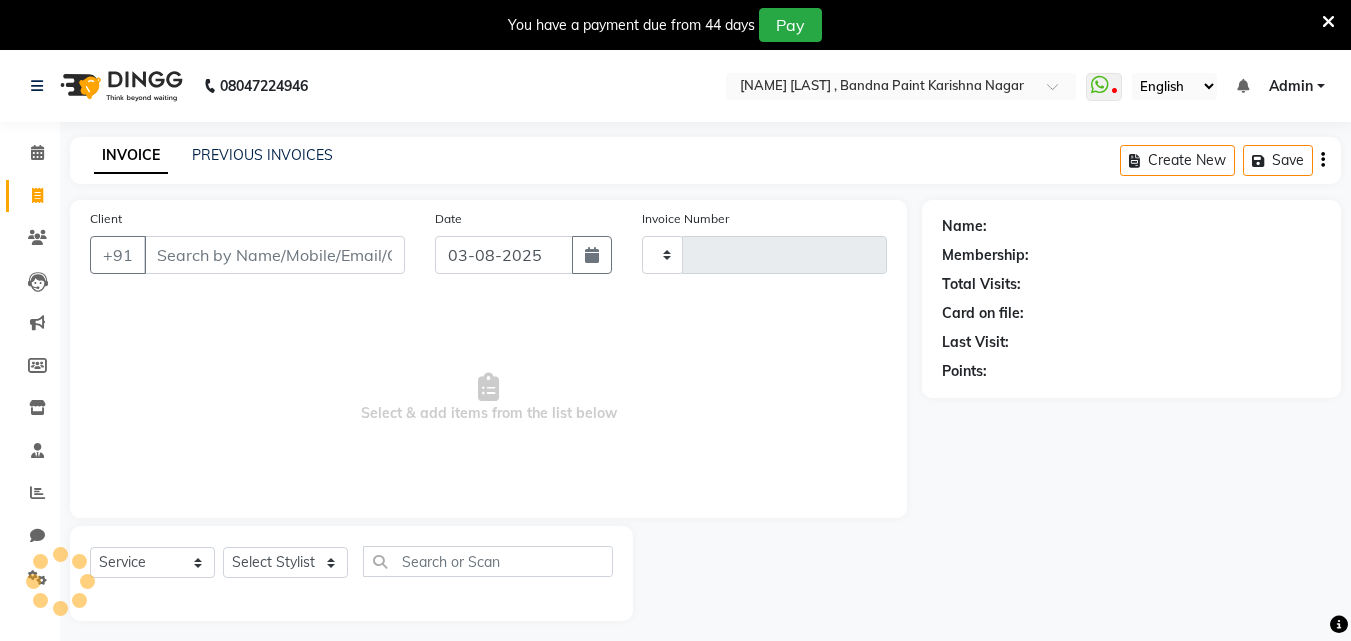 type on "0317" 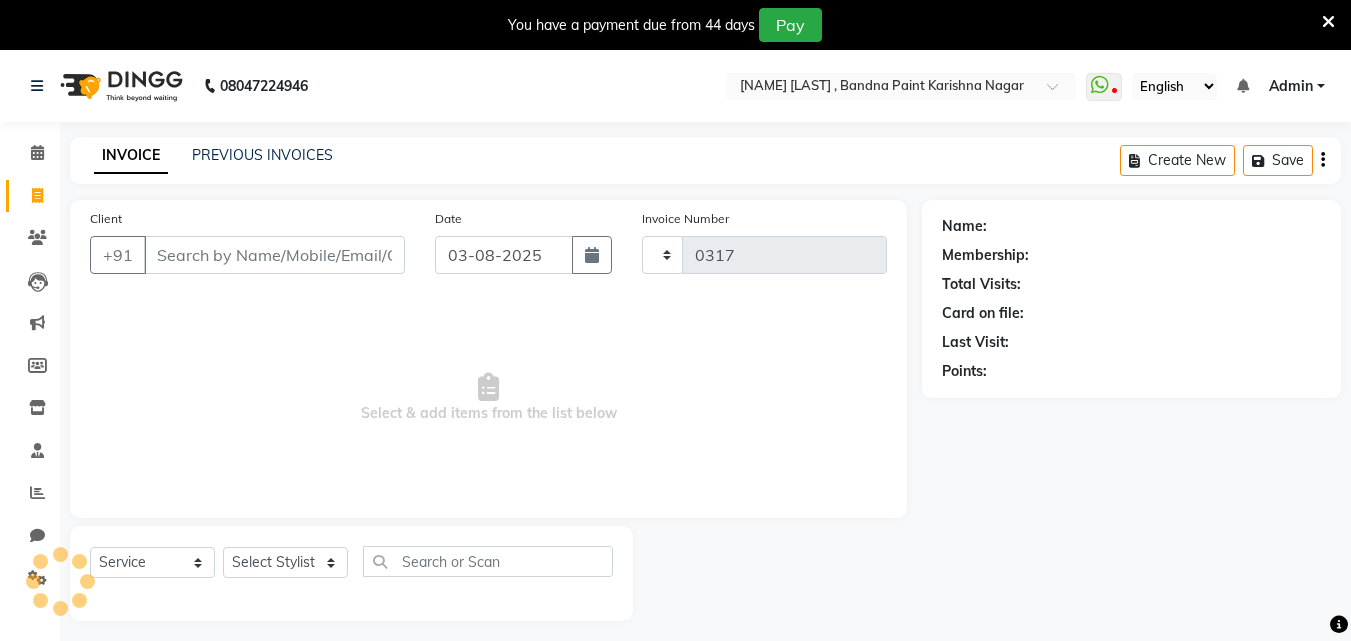 scroll, scrollTop: 50, scrollLeft: 0, axis: vertical 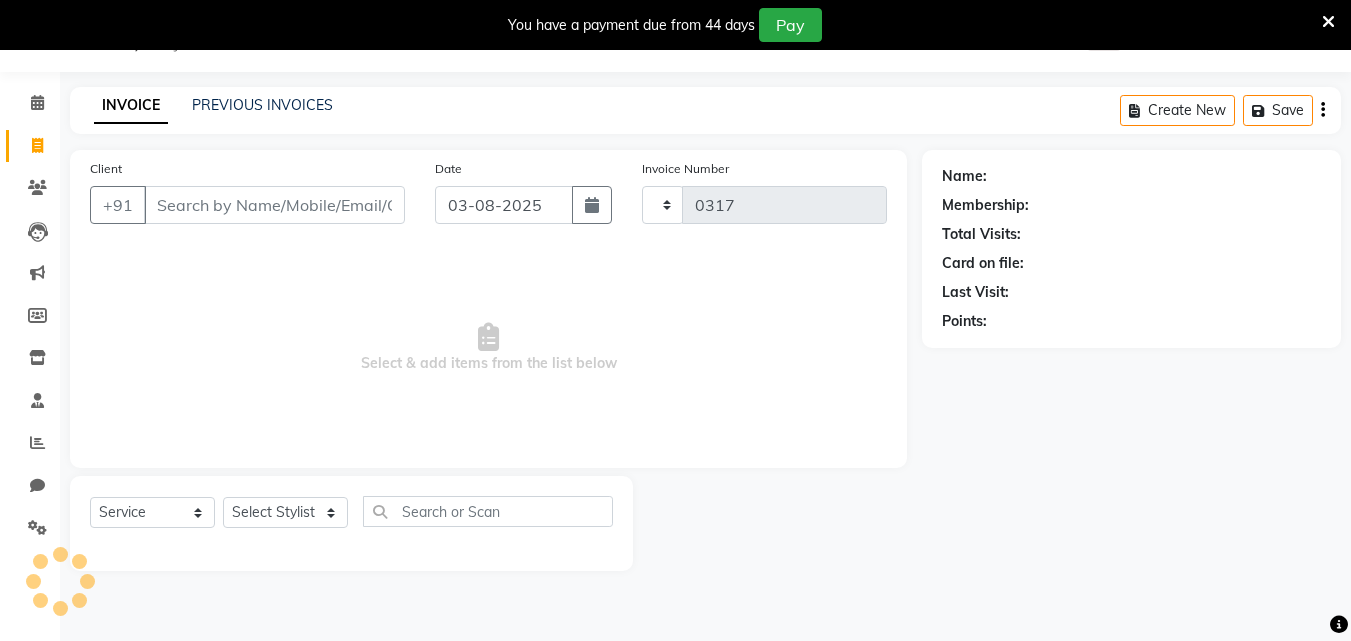 select on "8161" 